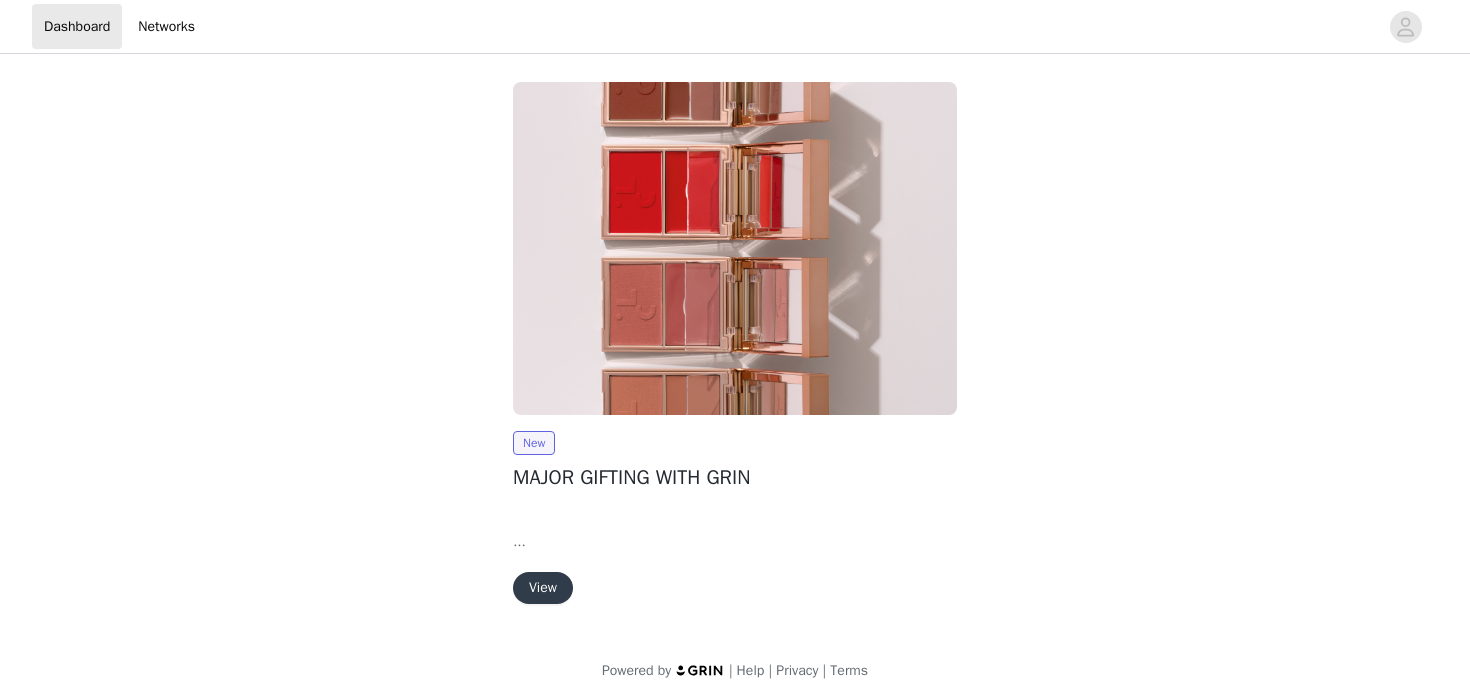 scroll, scrollTop: 0, scrollLeft: 0, axis: both 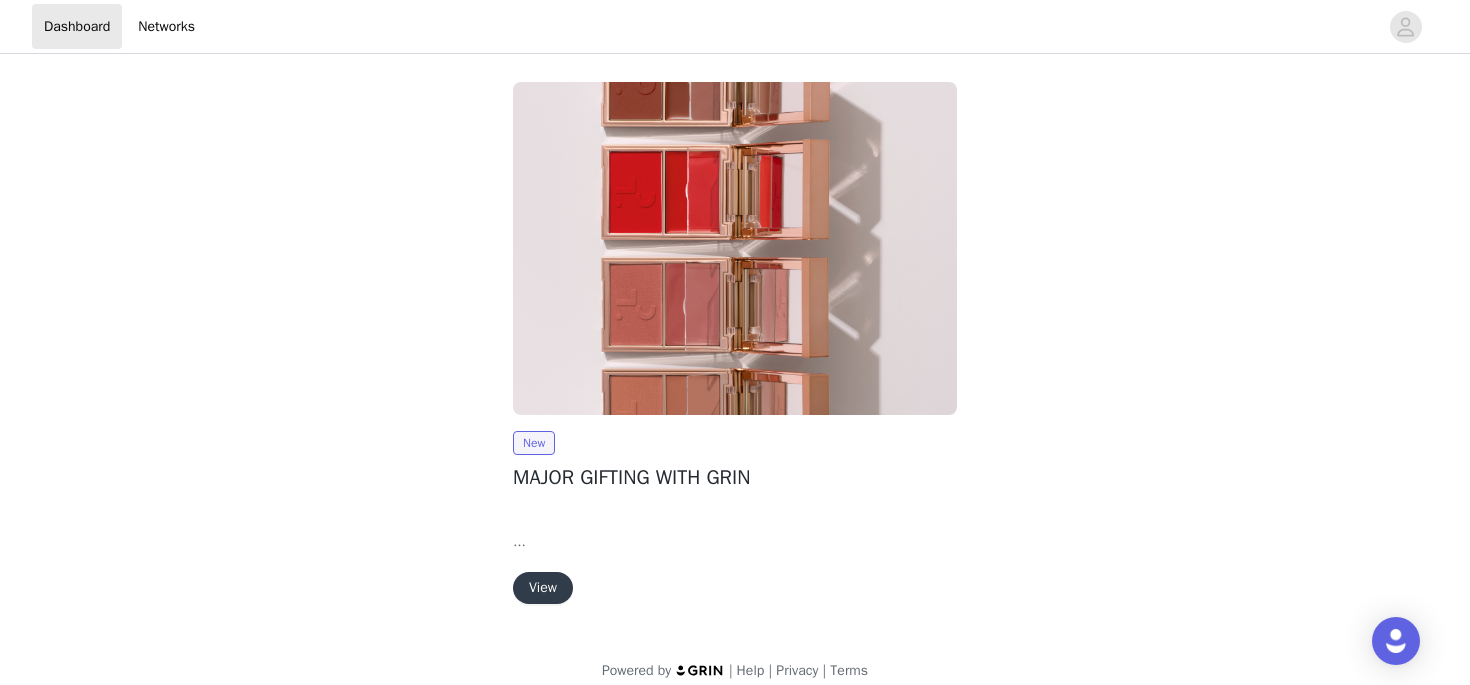 click on "View" at bounding box center (543, 588) 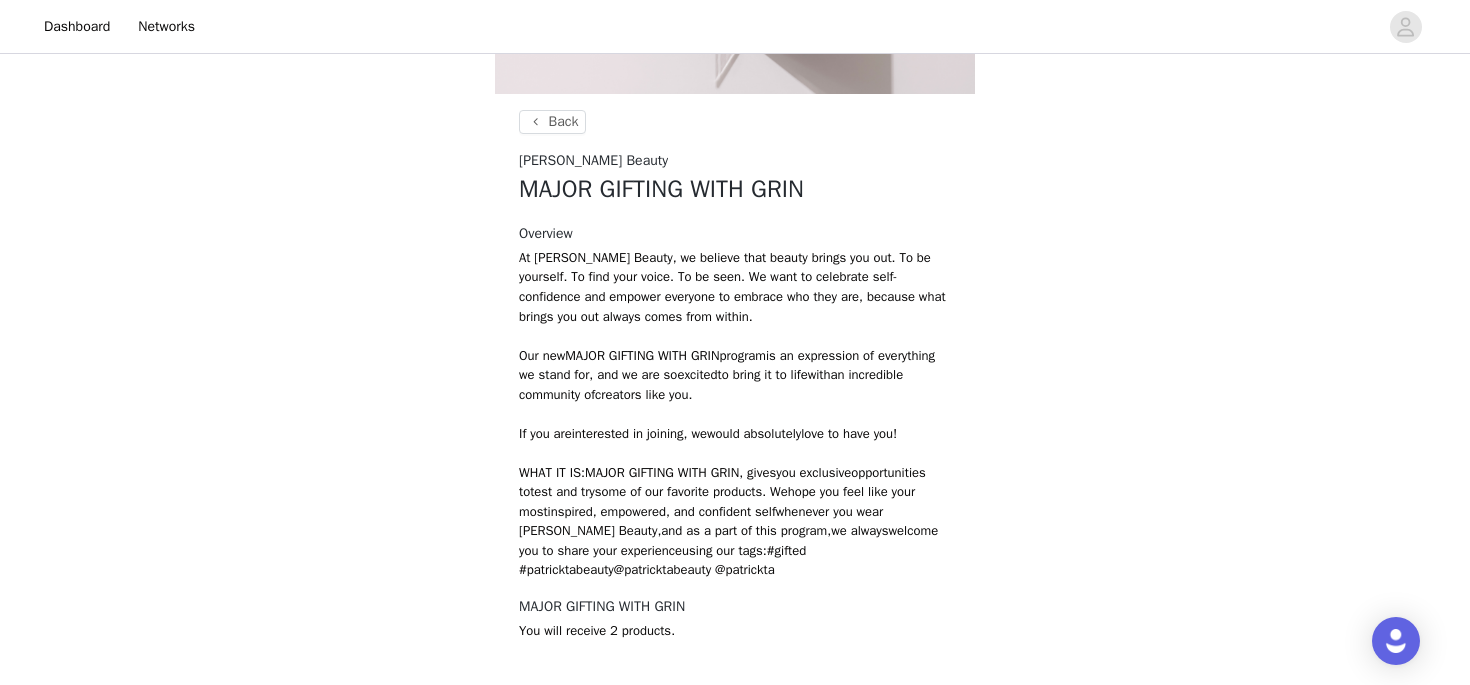 scroll, scrollTop: 655, scrollLeft: 0, axis: vertical 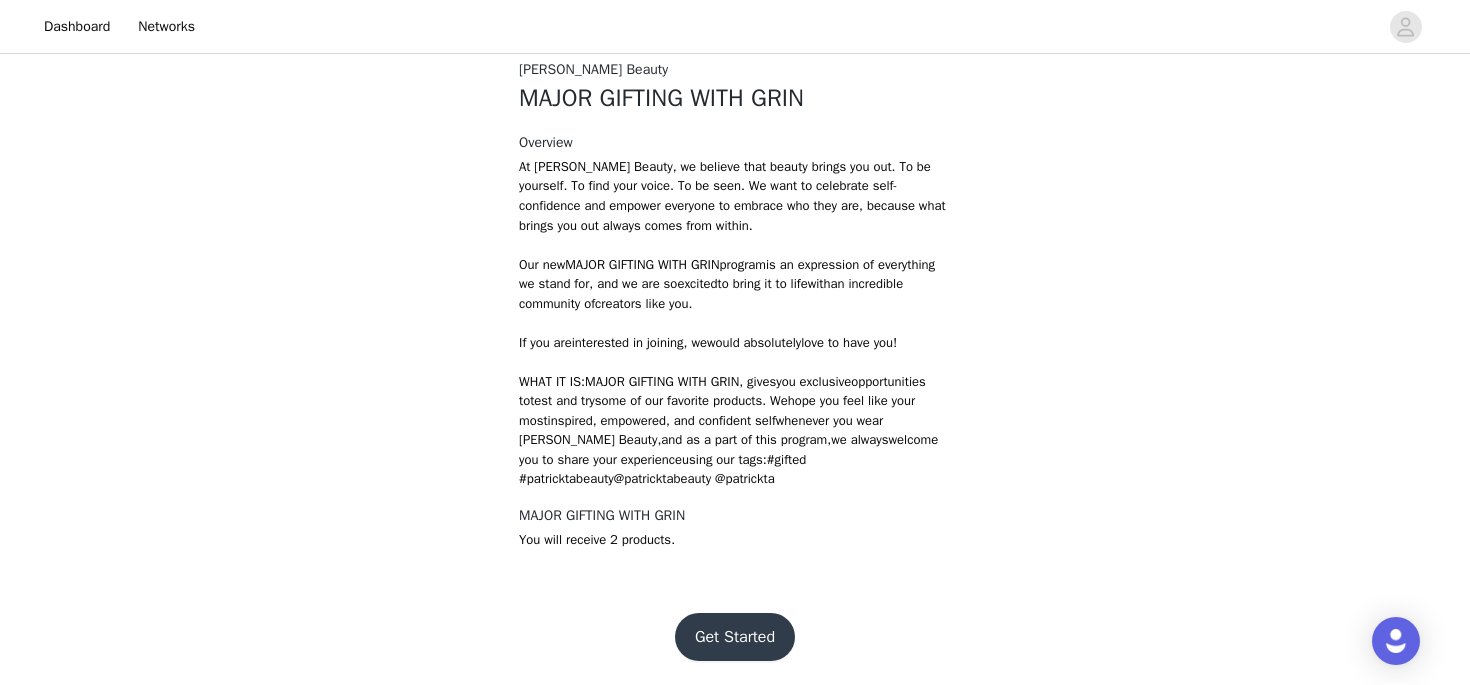 click on "Get Started" at bounding box center [735, 637] 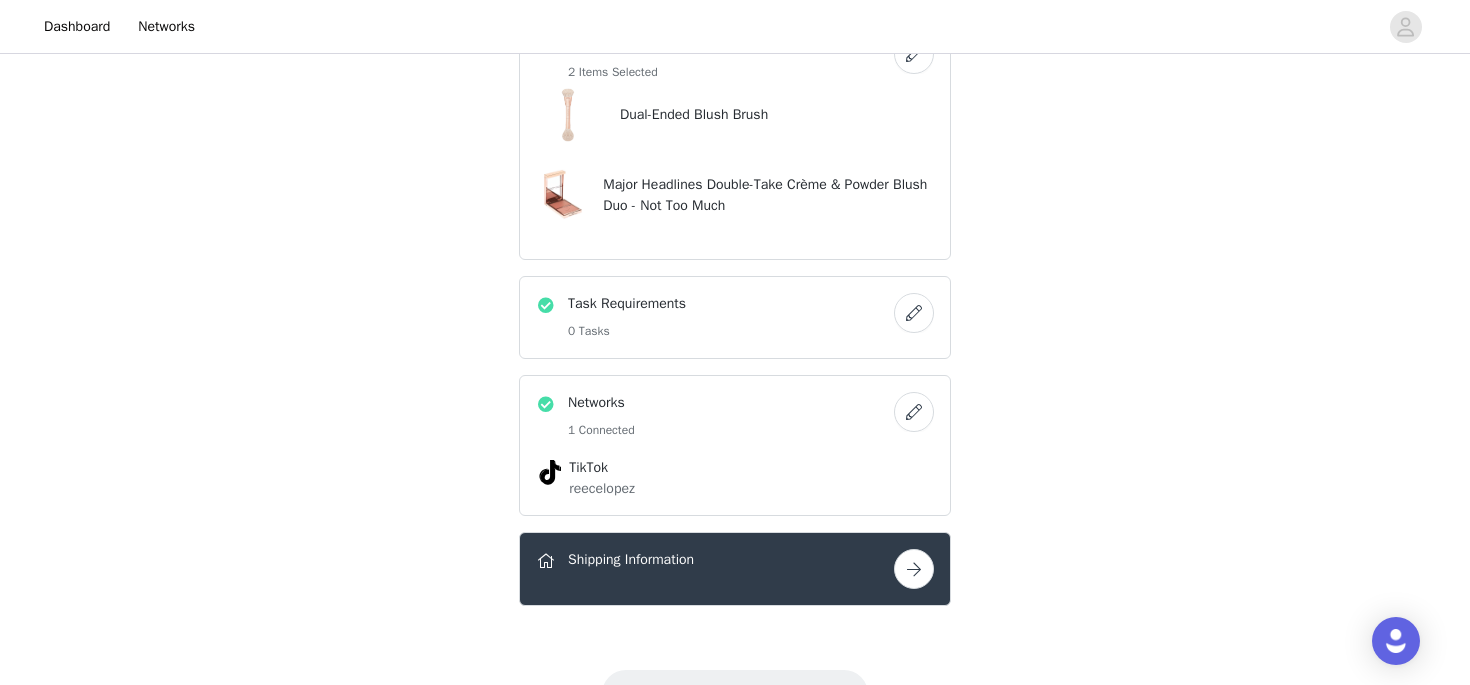 scroll, scrollTop: 690, scrollLeft: 0, axis: vertical 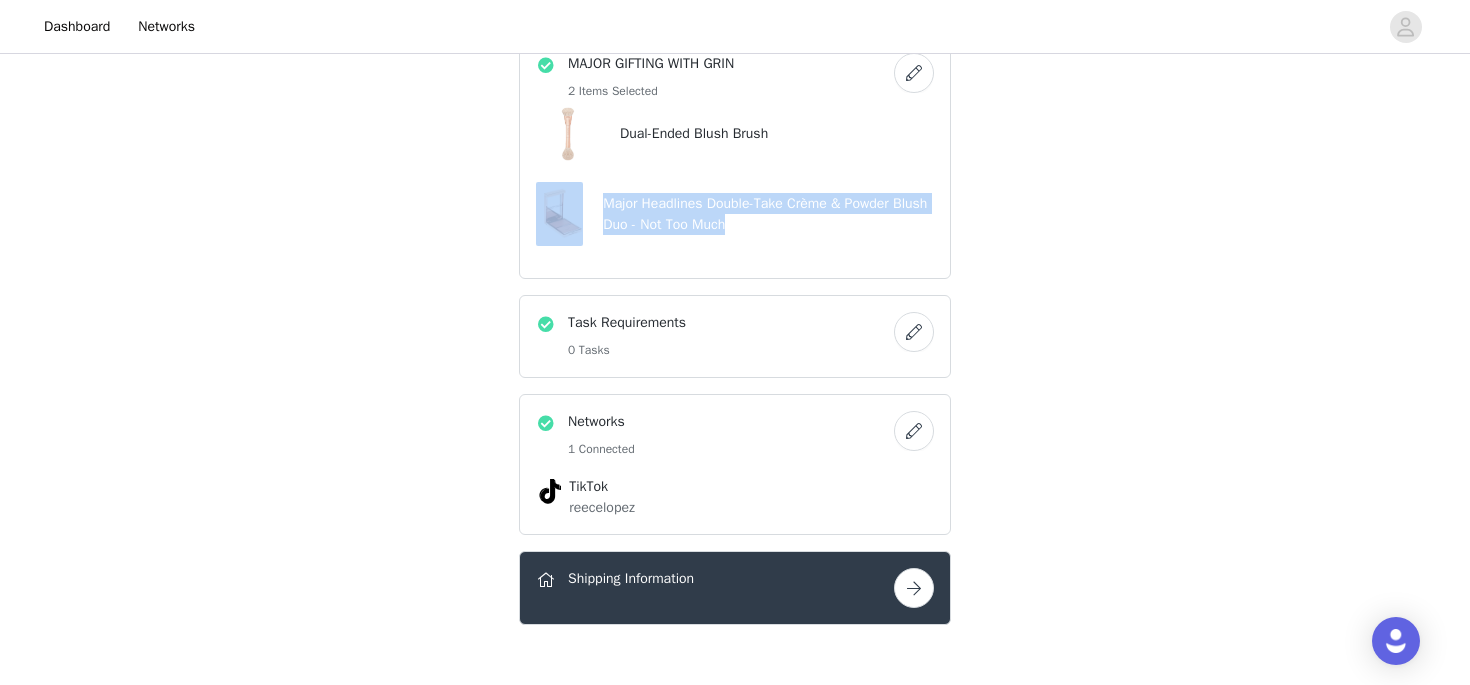 drag, startPoint x: 801, startPoint y: 230, endPoint x: 568, endPoint y: 208, distance: 234.03632 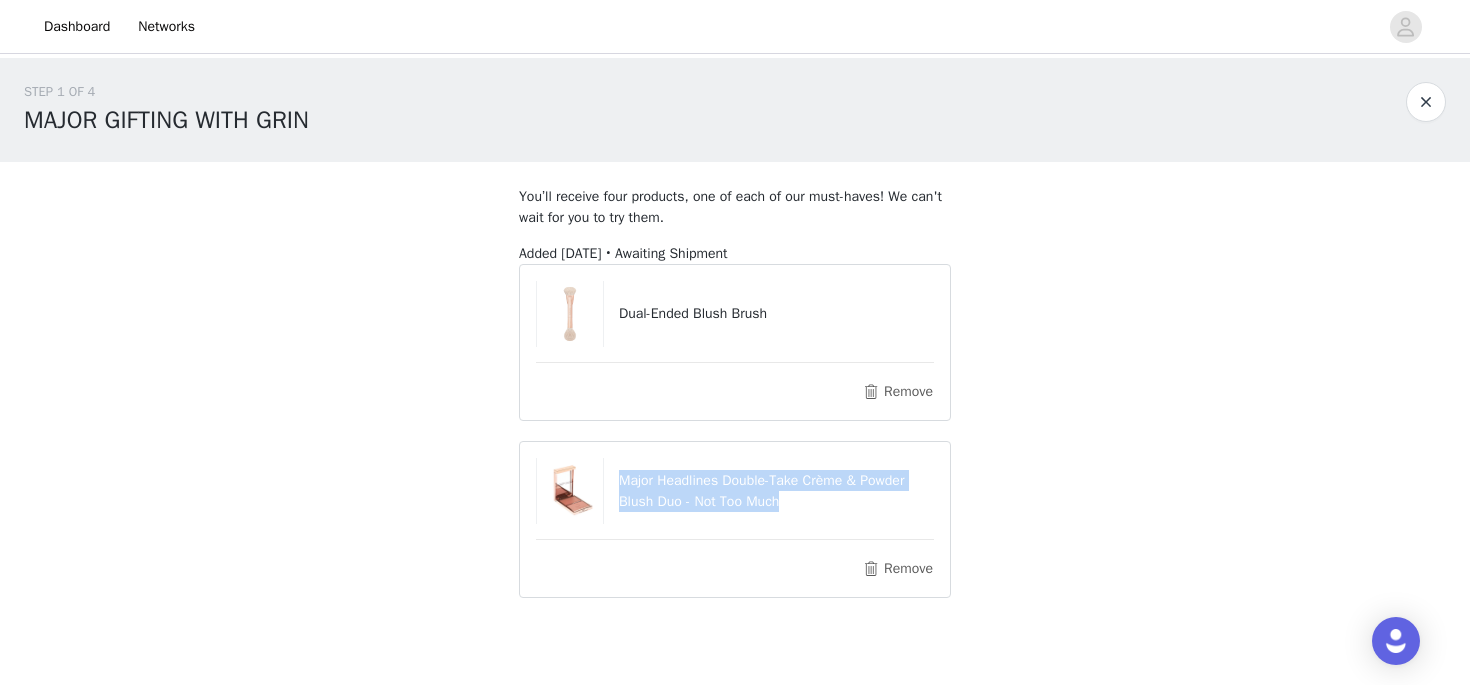 drag, startPoint x: 622, startPoint y: 481, endPoint x: 798, endPoint y: 523, distance: 180.94199 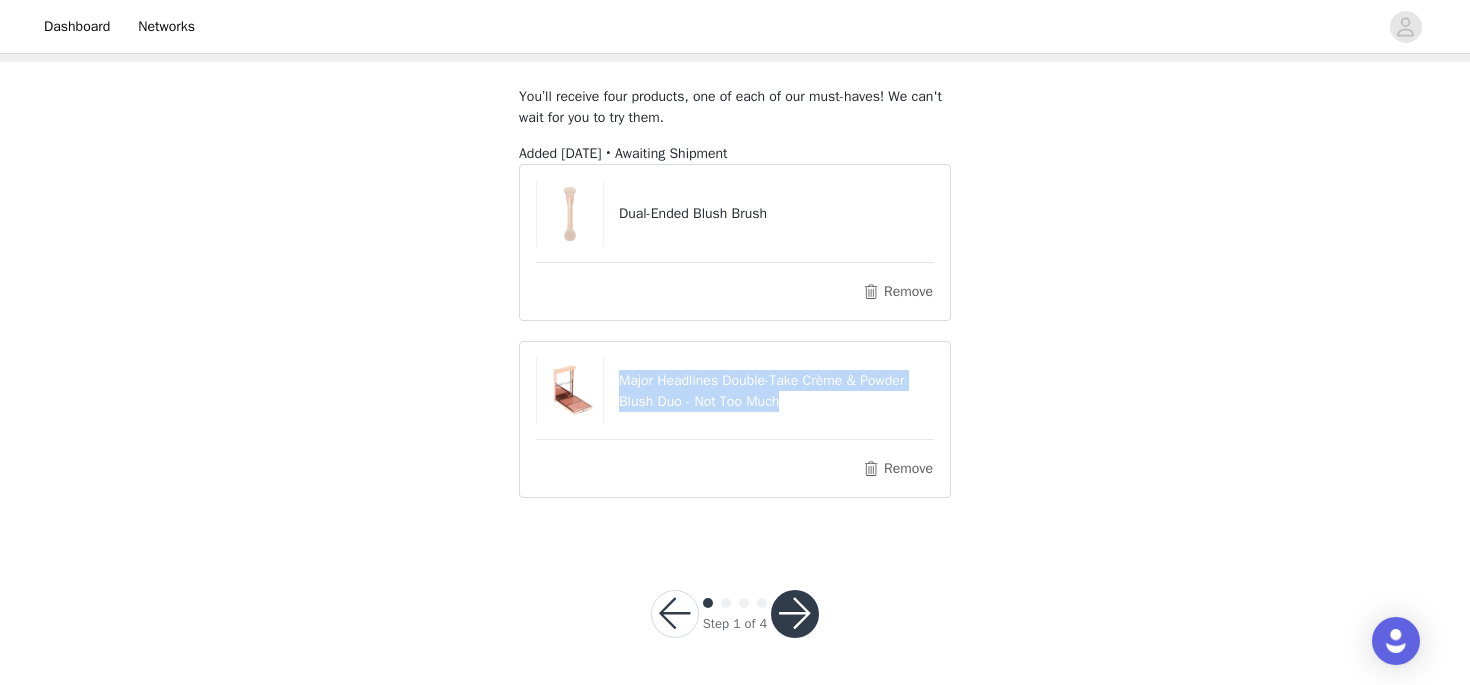 click at bounding box center (795, 614) 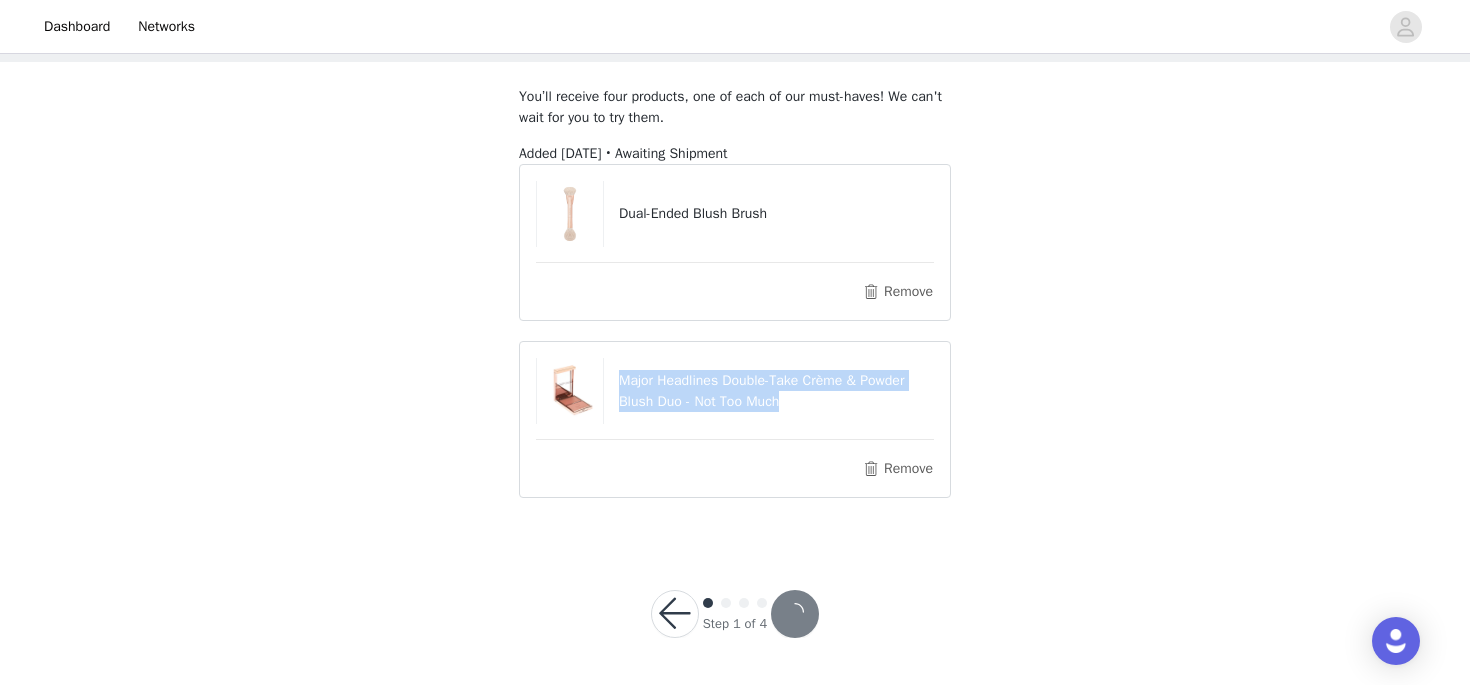 scroll, scrollTop: 0, scrollLeft: 0, axis: both 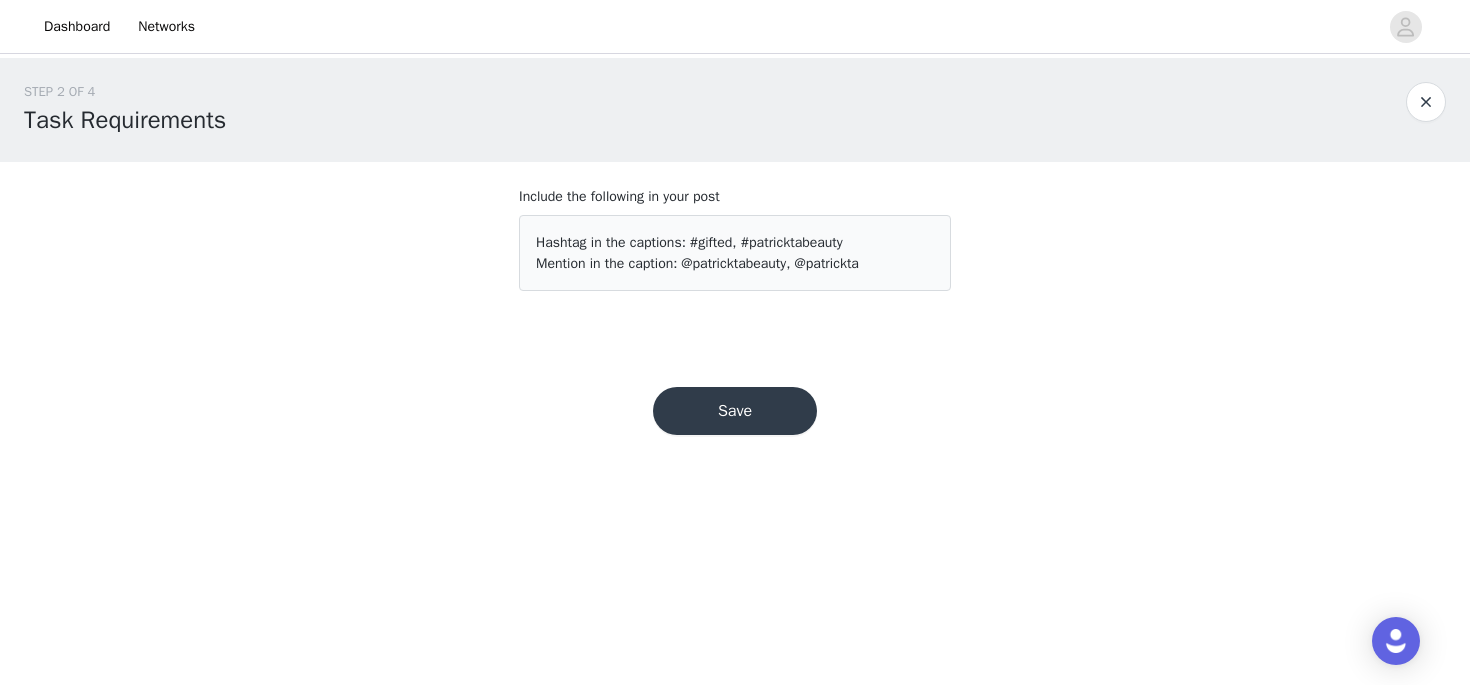 click on "Save" at bounding box center (735, 411) 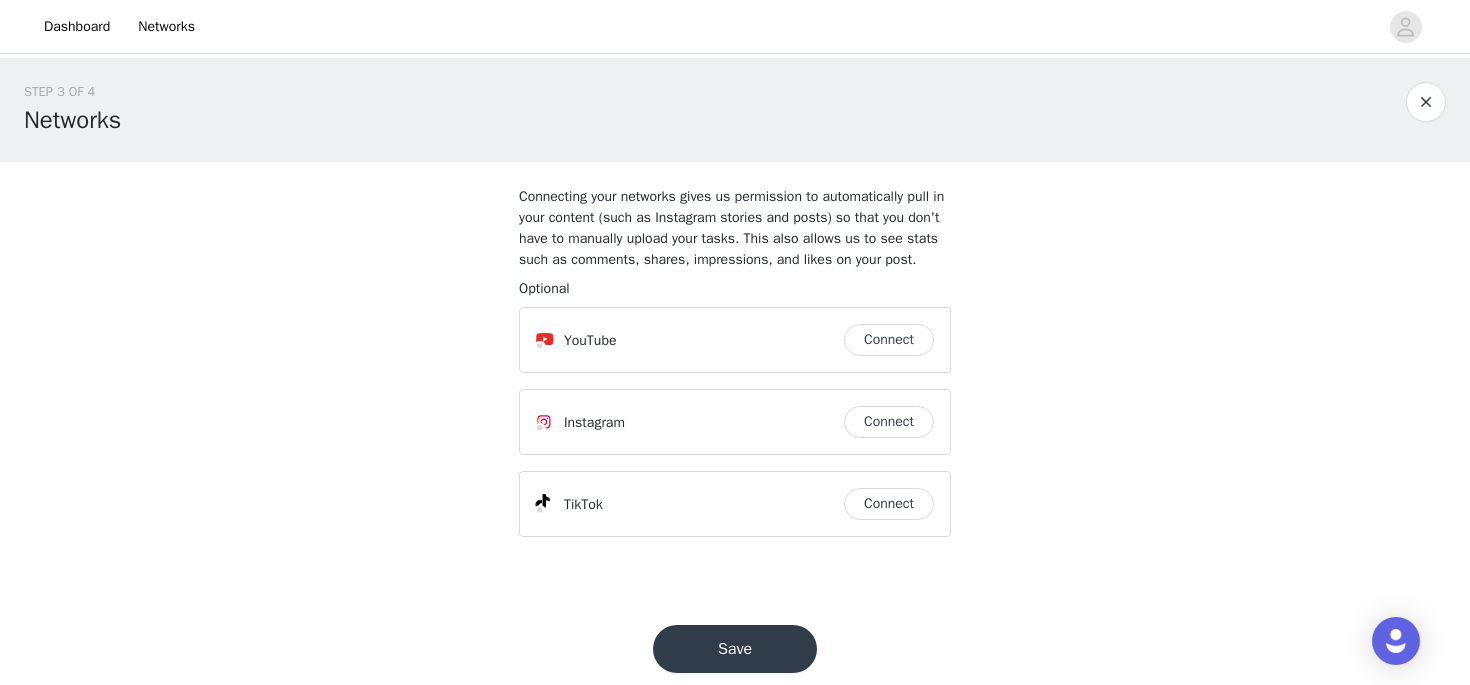 scroll, scrollTop: 56, scrollLeft: 0, axis: vertical 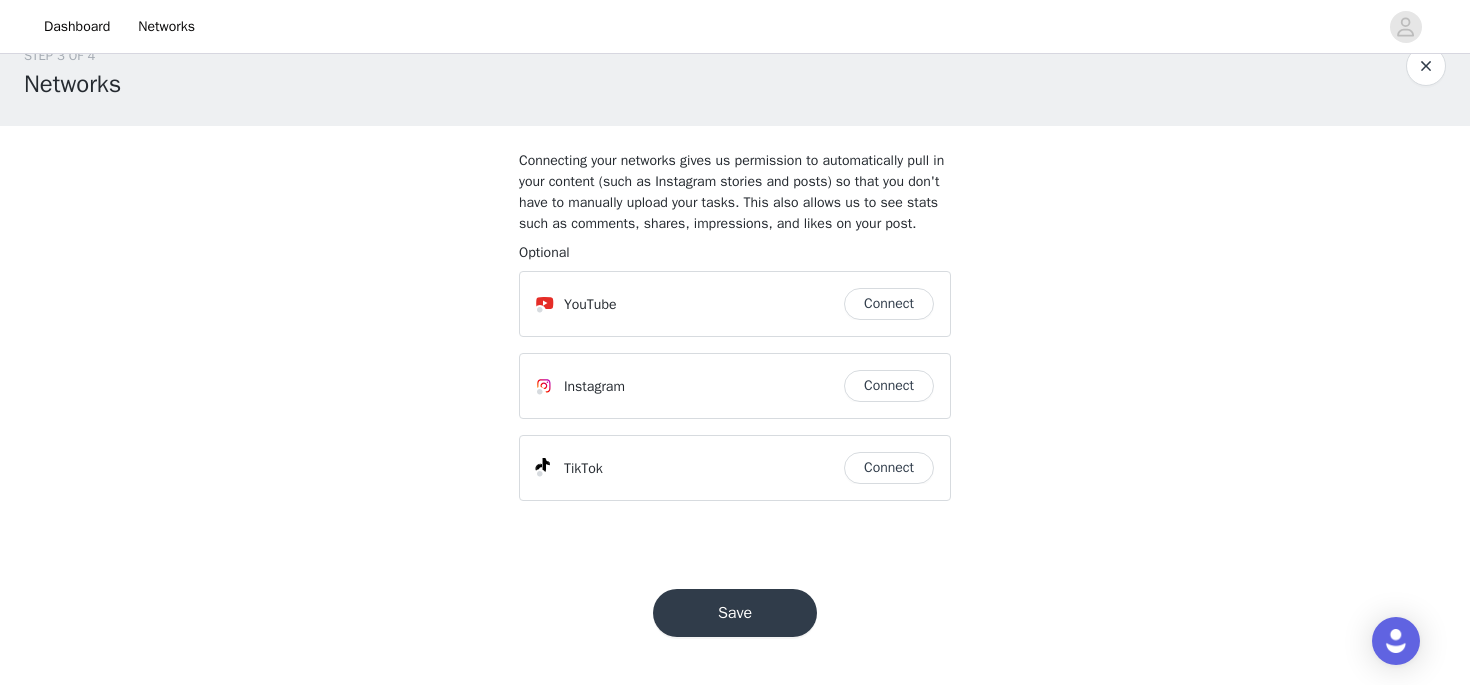 click on "Save" at bounding box center [735, 613] 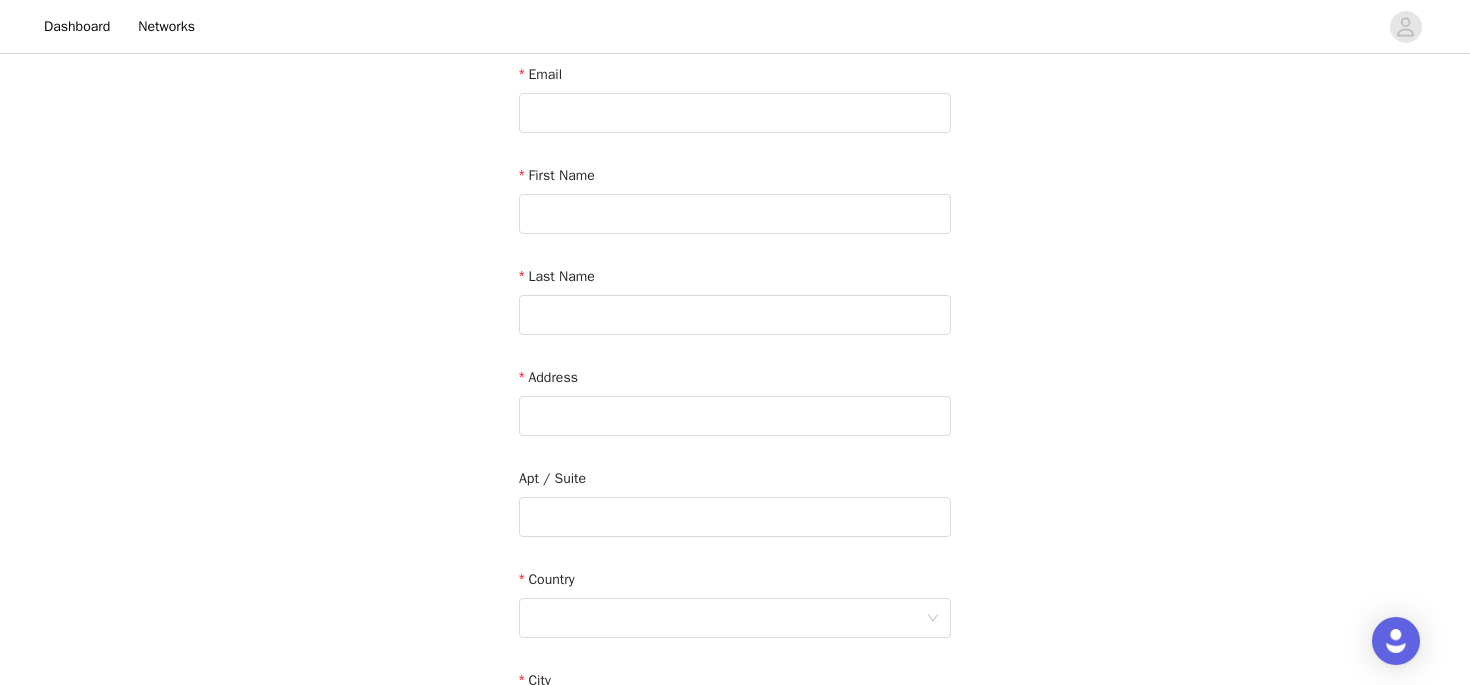 scroll, scrollTop: 0, scrollLeft: 0, axis: both 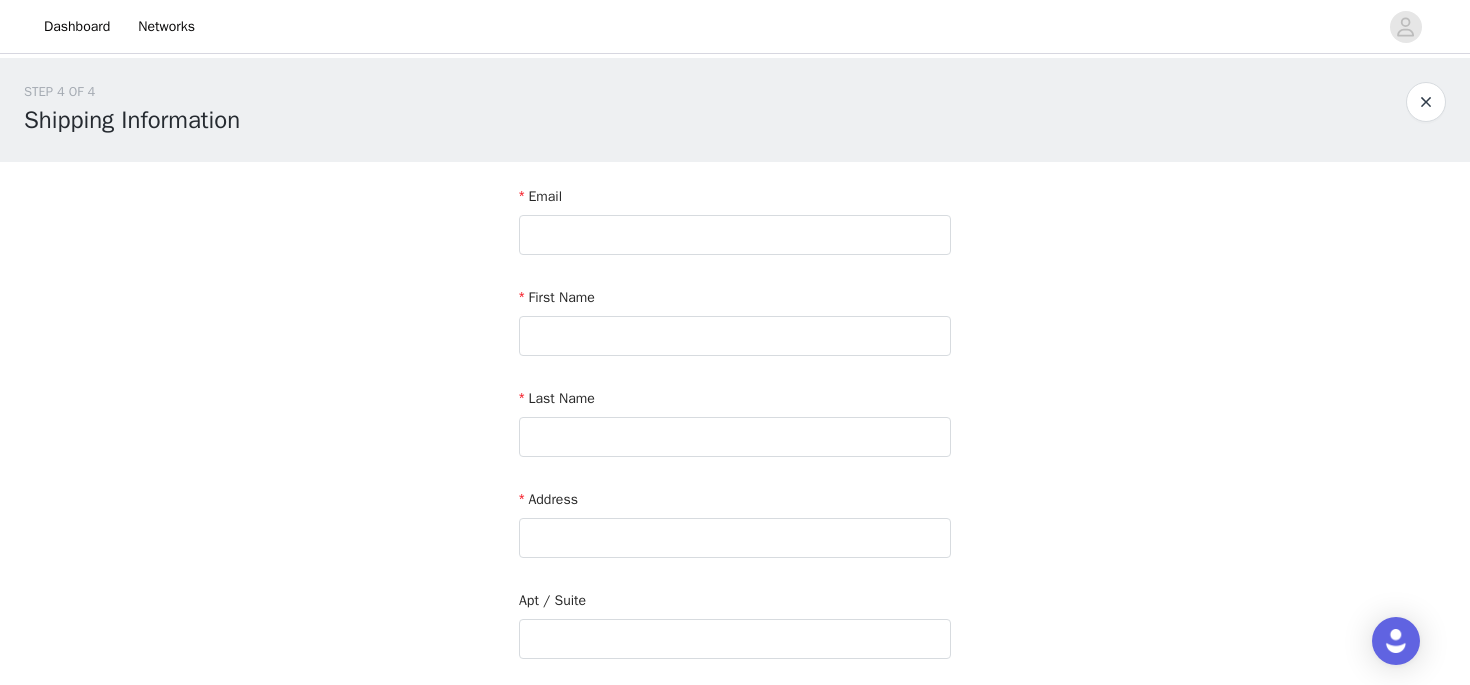 click on "Email" at bounding box center (735, 200) 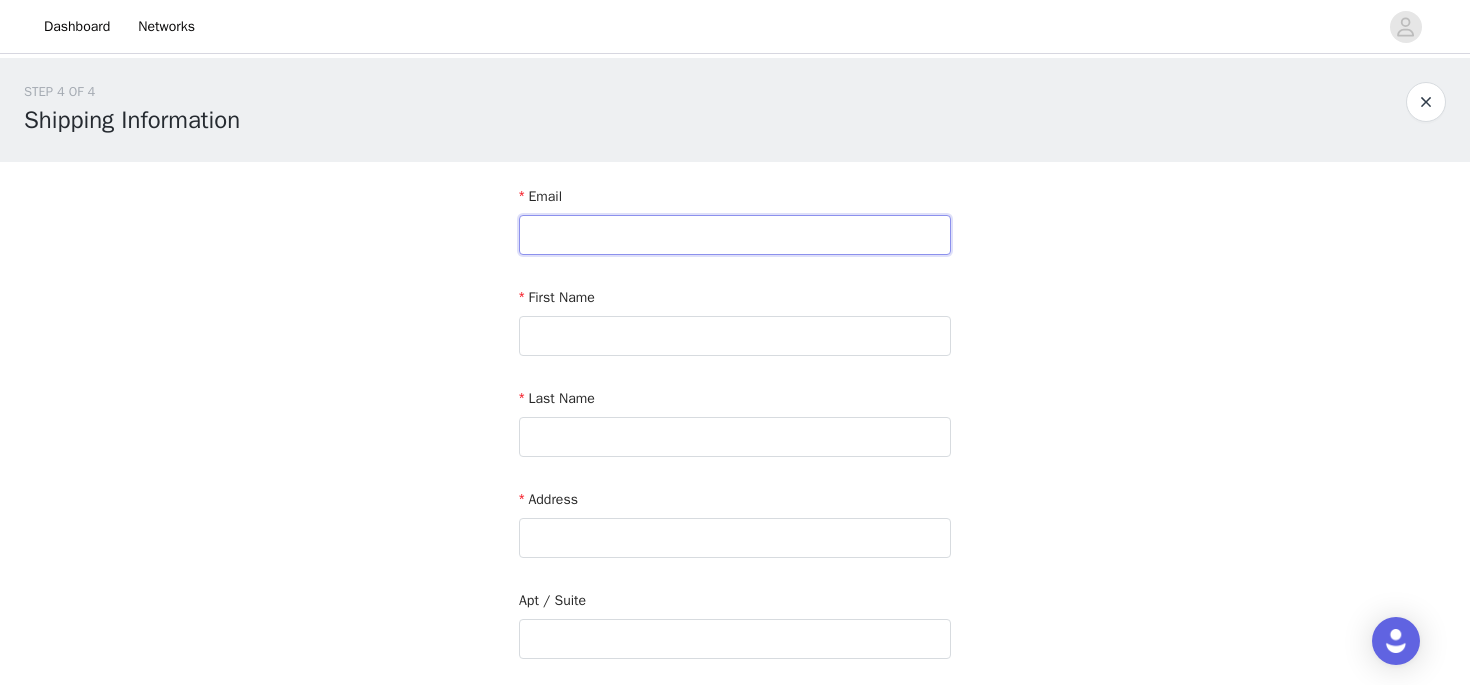 click at bounding box center (735, 235) 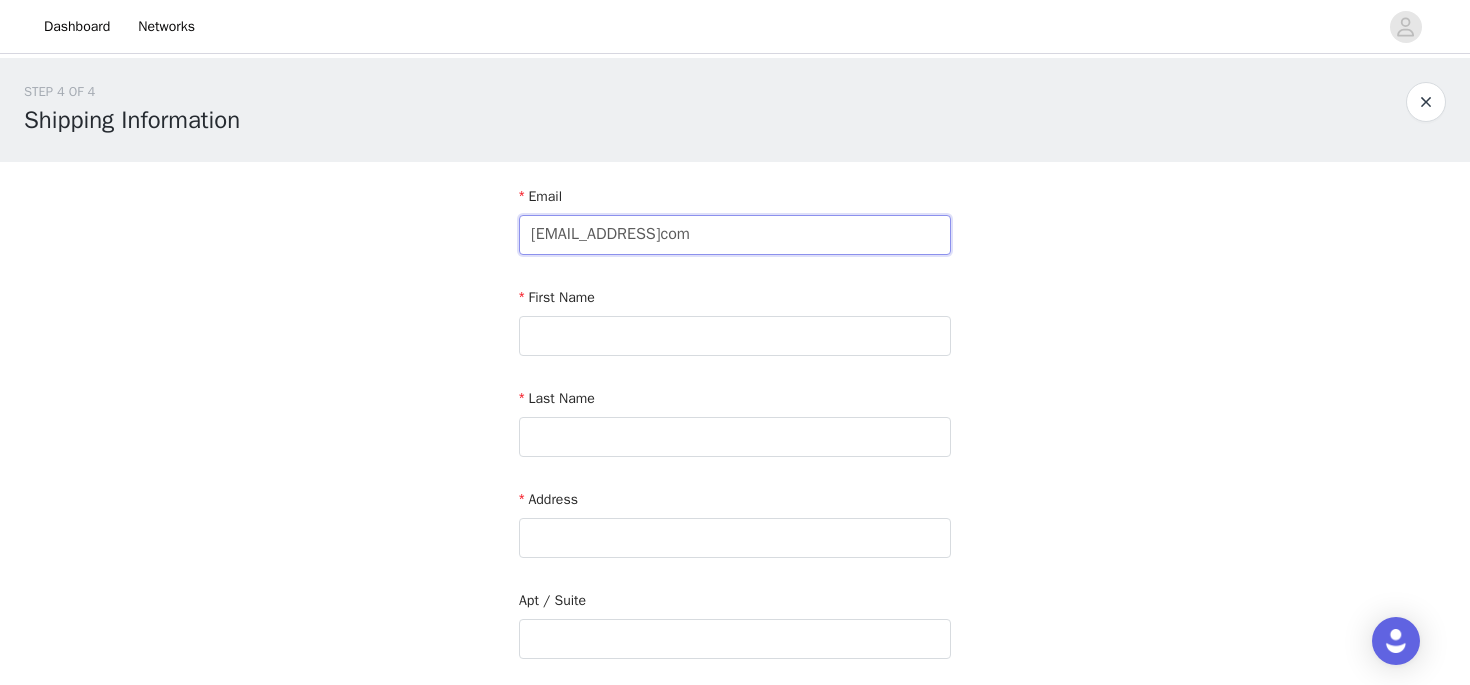 click on "[EMAIL_ADDRESS]com" at bounding box center [735, 235] 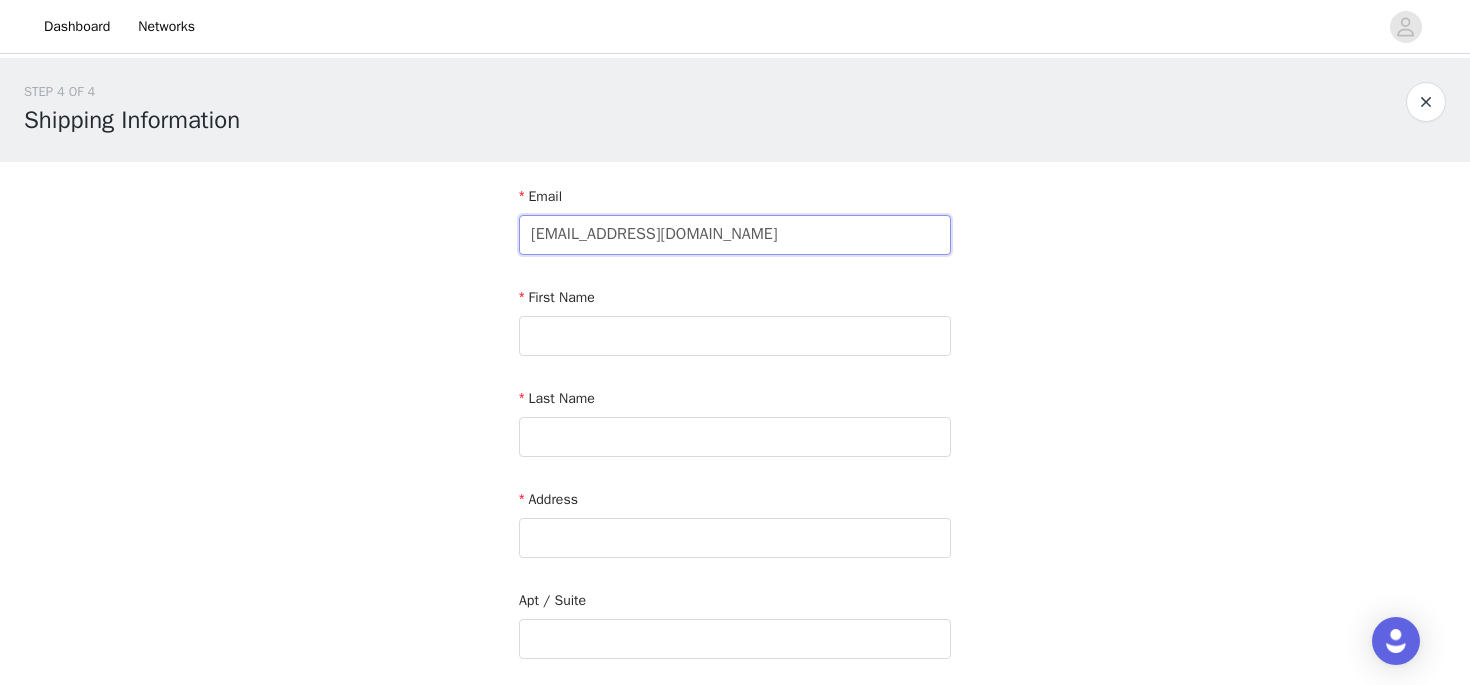 type on "[EMAIL_ADDRESS][DOMAIN_NAME]" 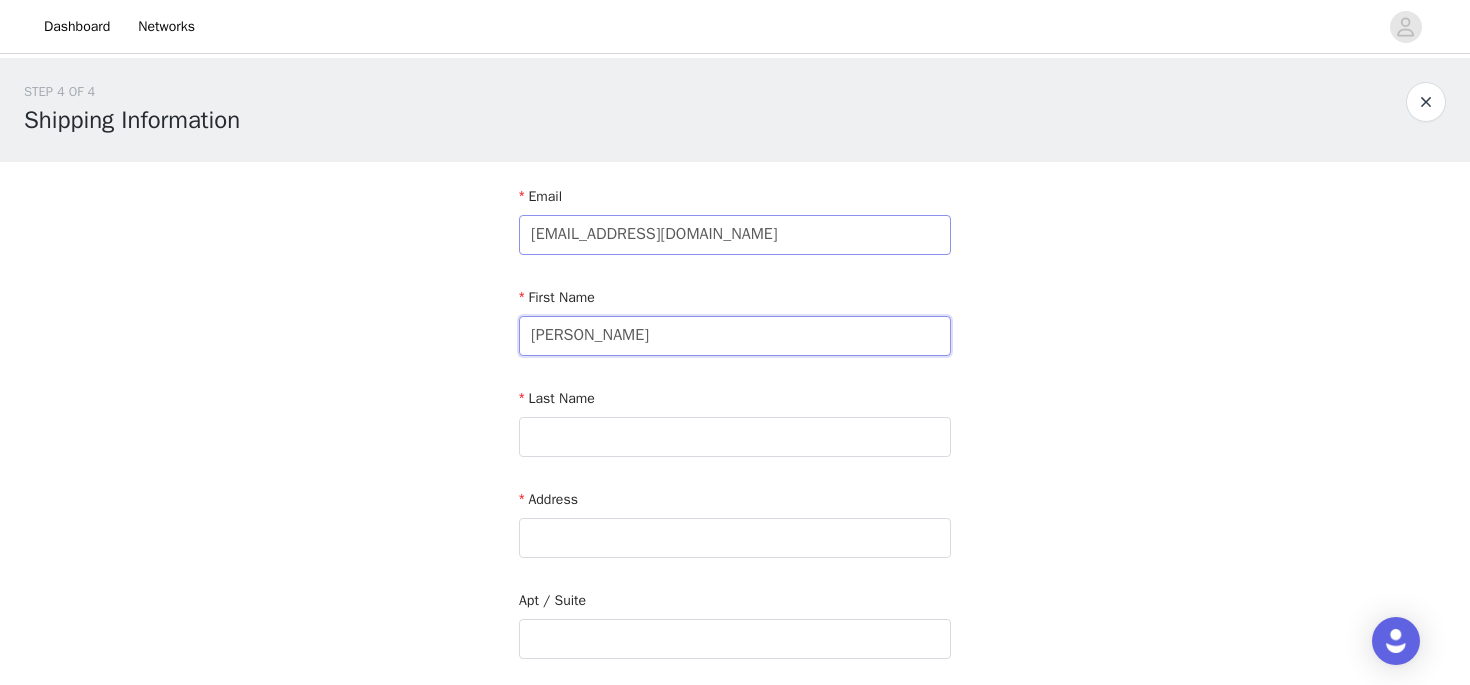 type on "[PERSON_NAME]" 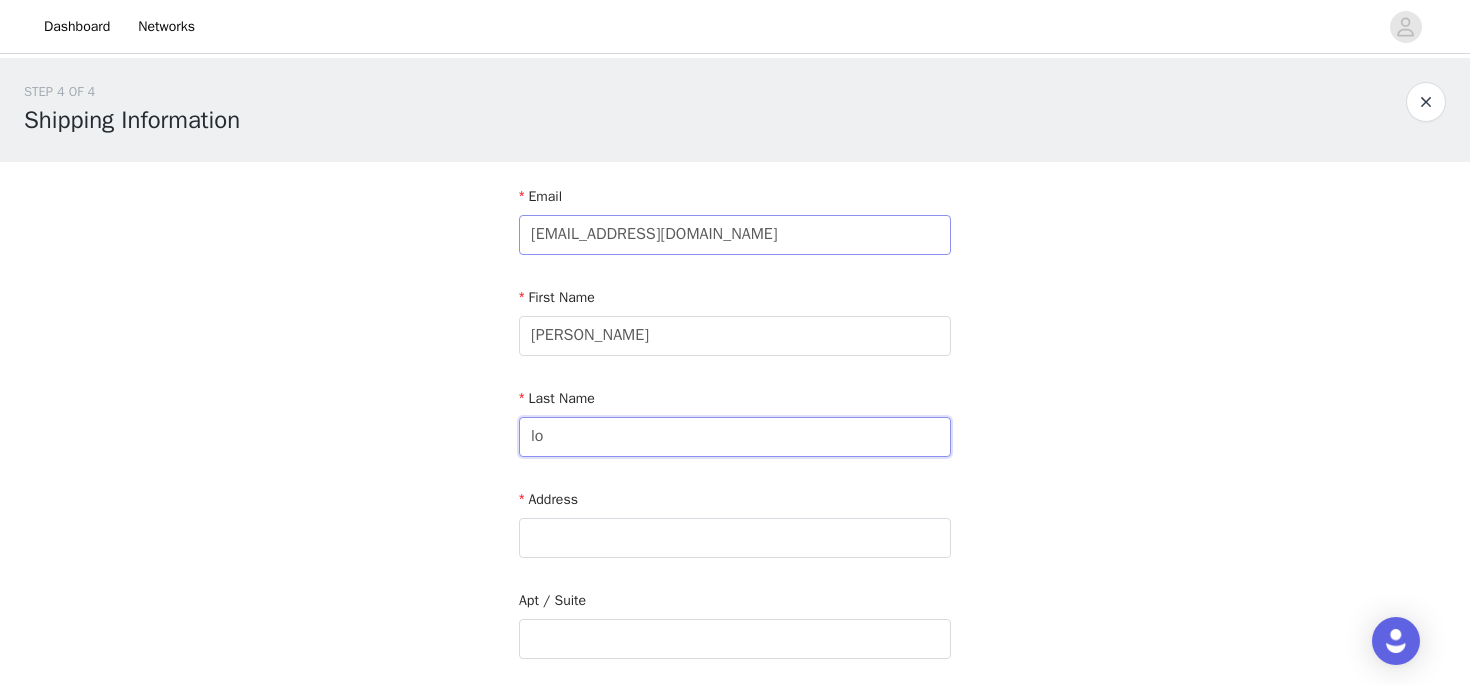 type on "l" 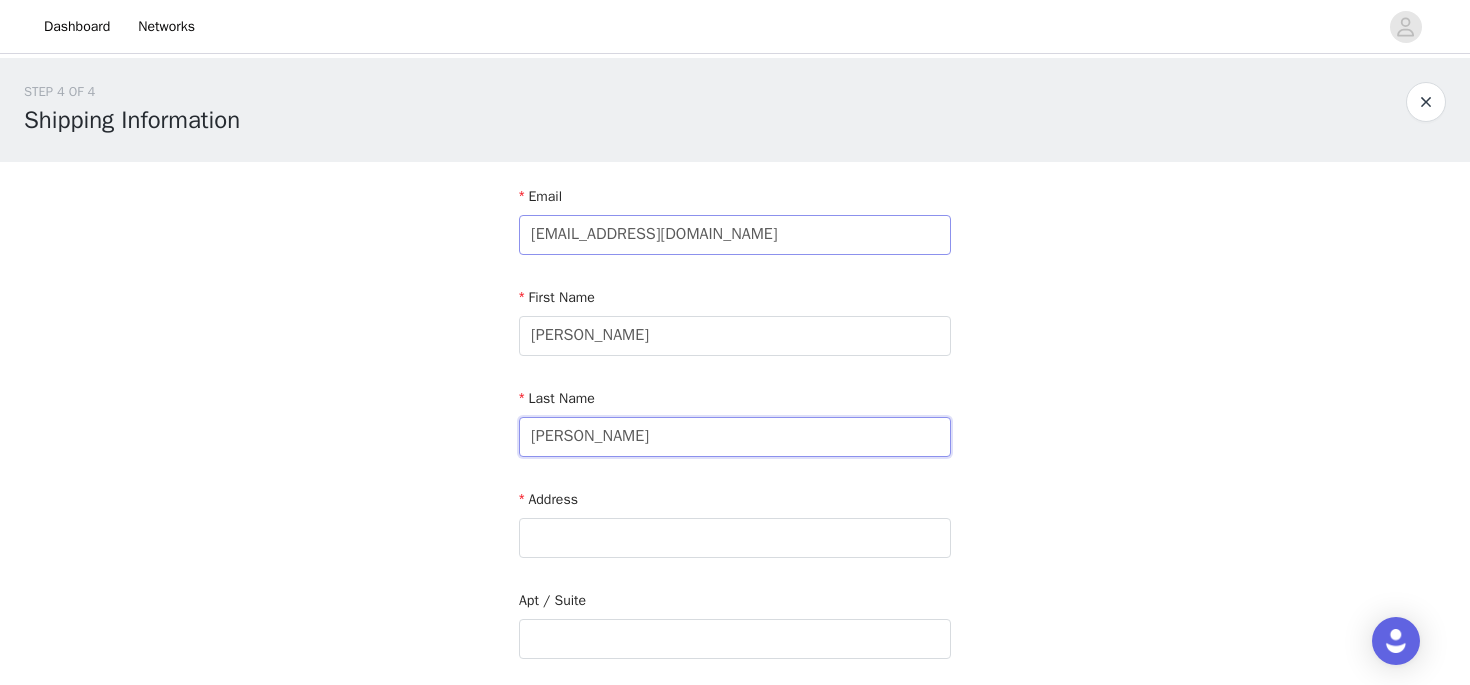 type on "[PERSON_NAME]" 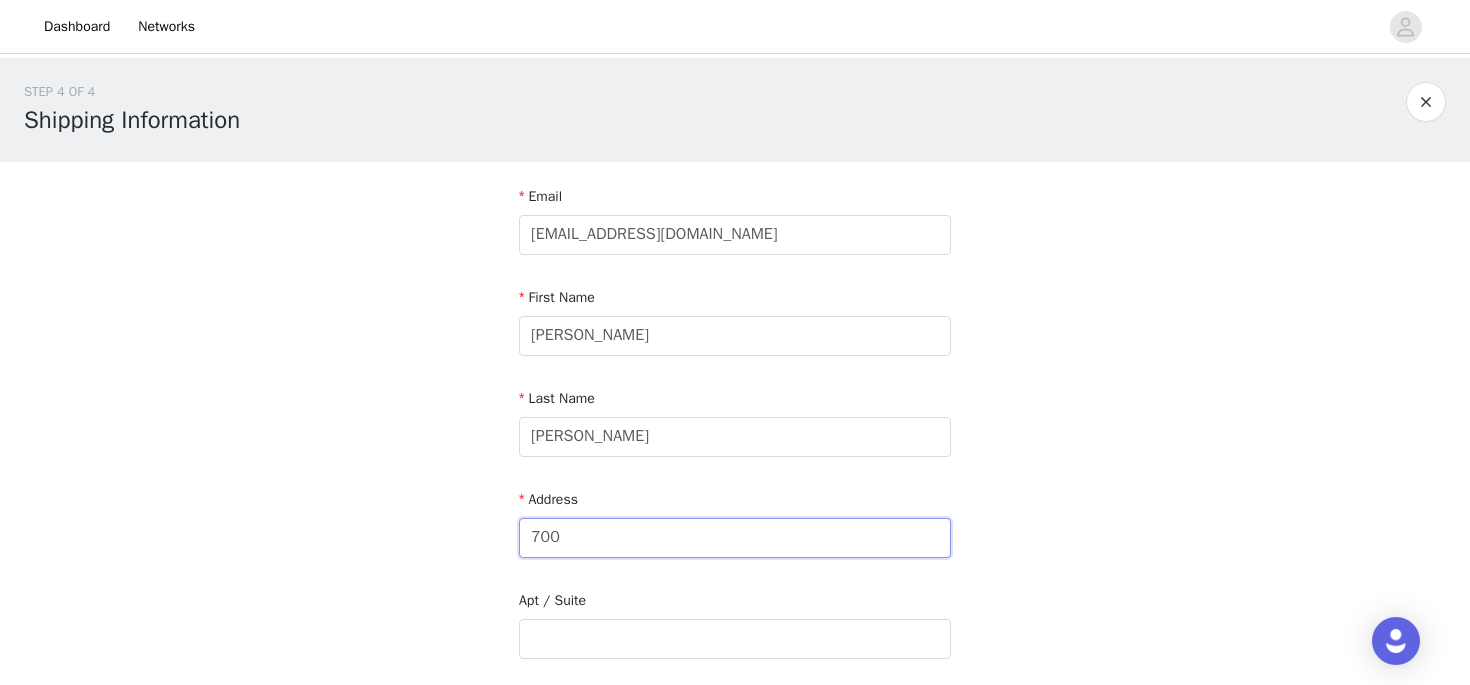 type on "[STREET_ADDRESS][PERSON_NAME]" 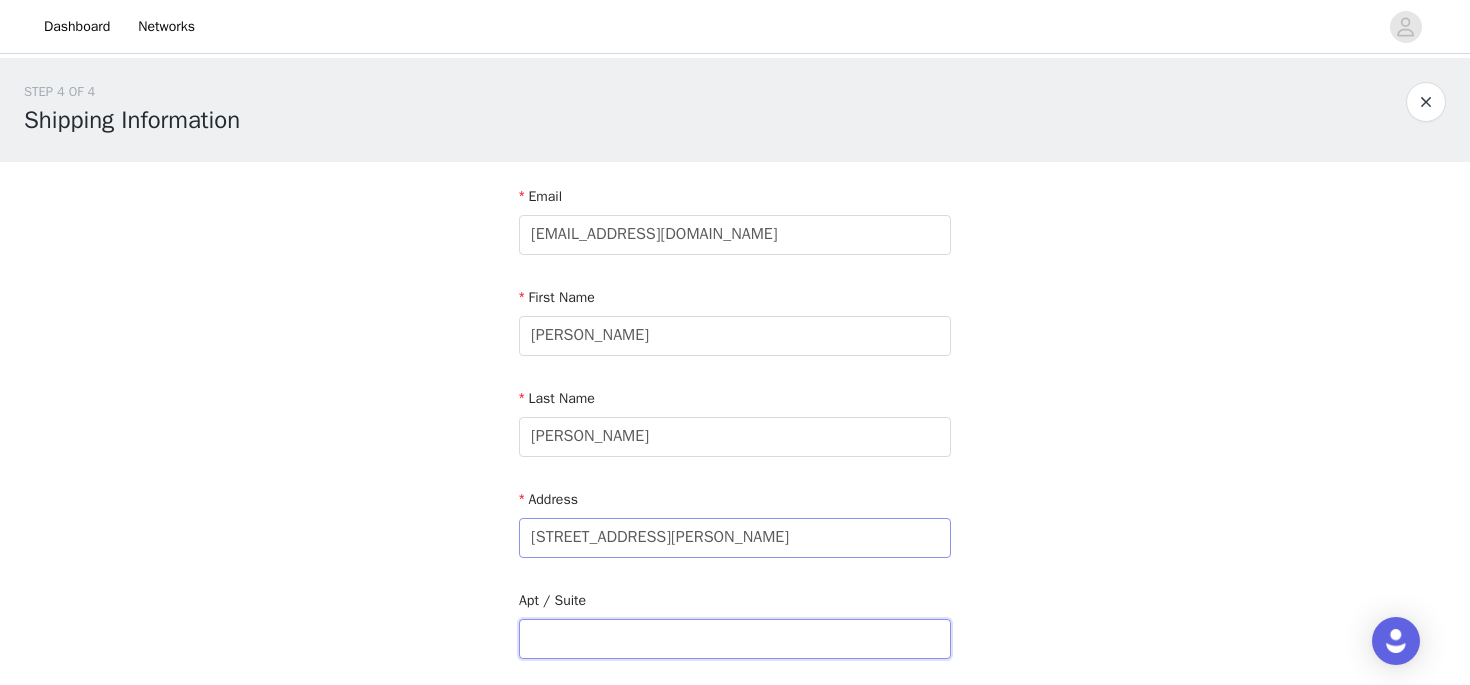 type on "Apt. 1701" 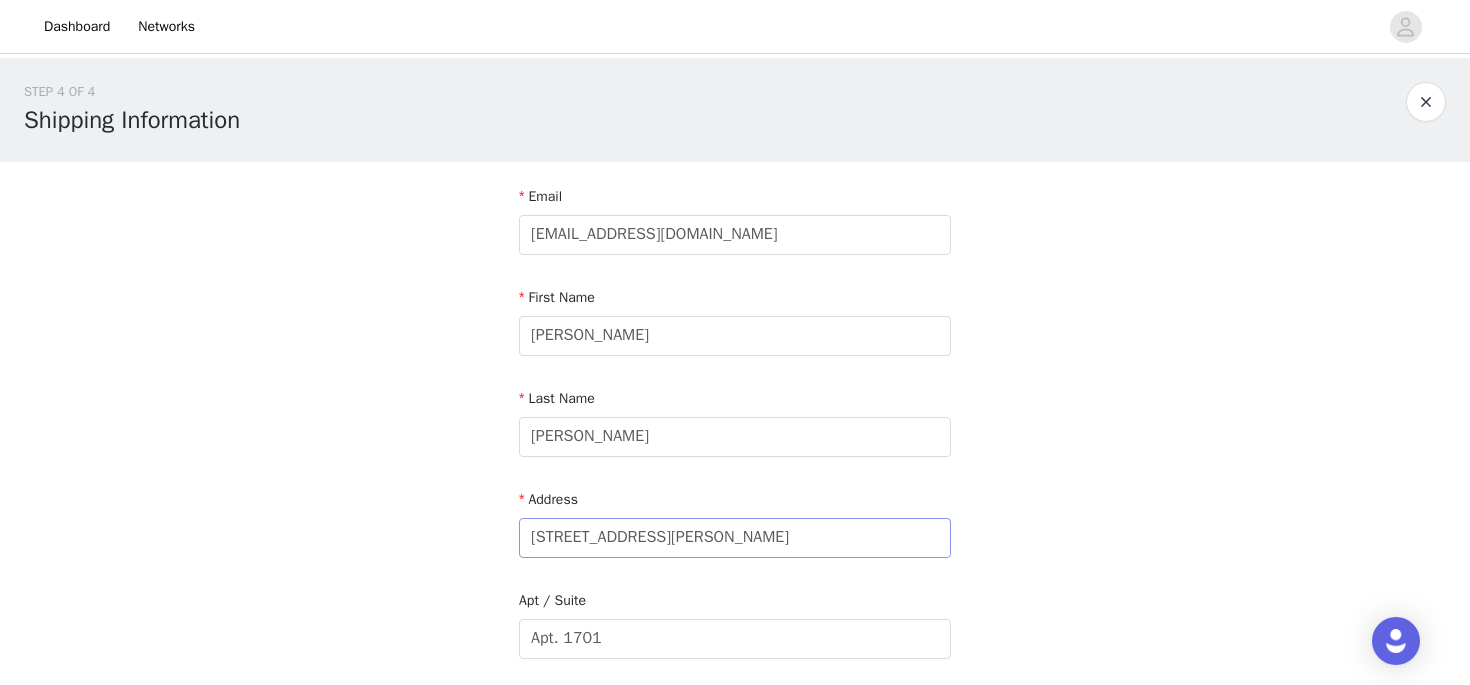 type on "[GEOGRAPHIC_DATA]" 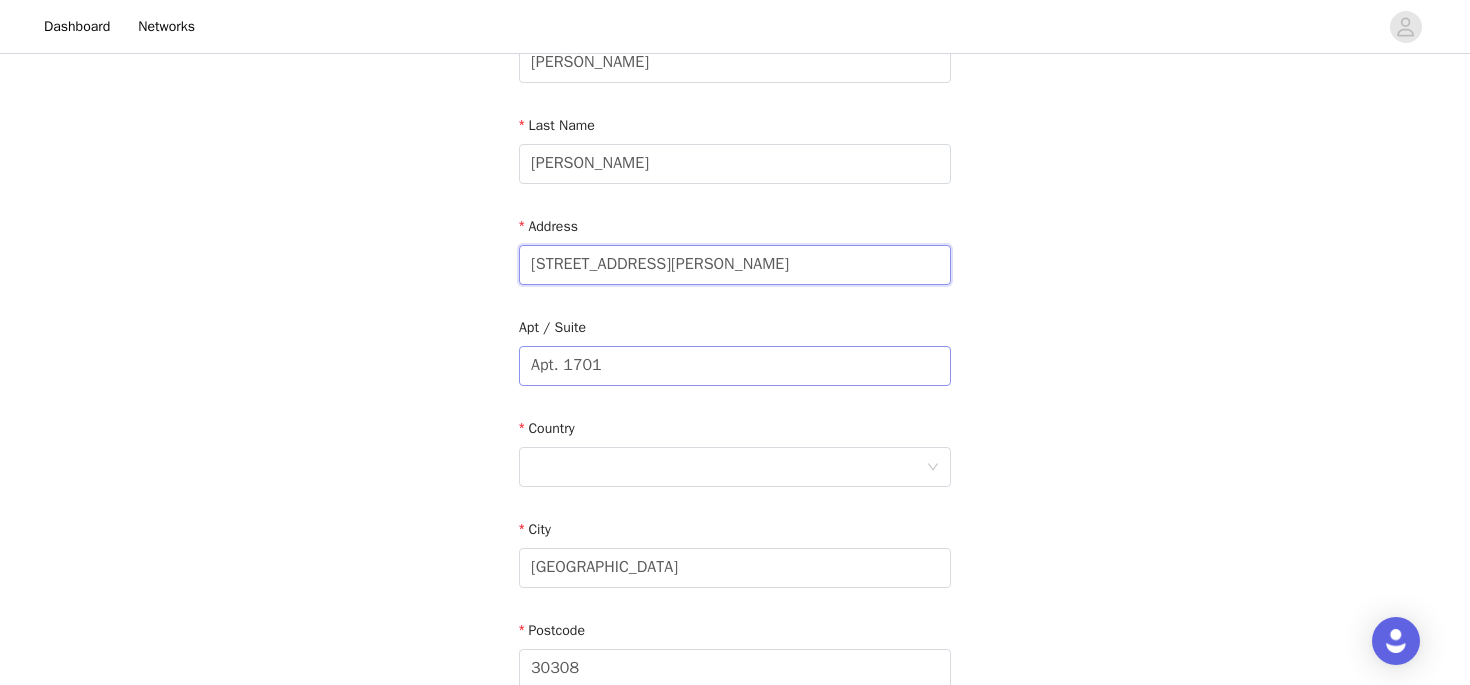 scroll, scrollTop: 278, scrollLeft: 0, axis: vertical 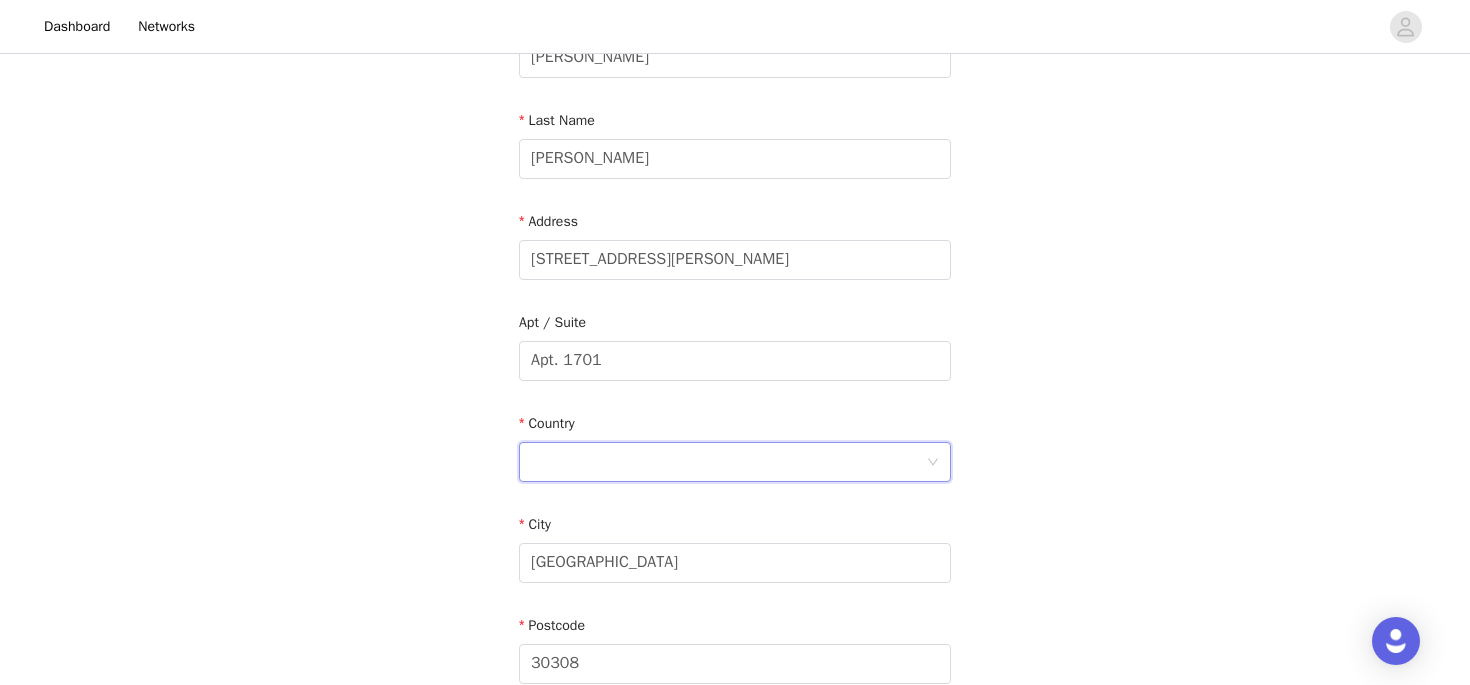 click at bounding box center (728, 462) 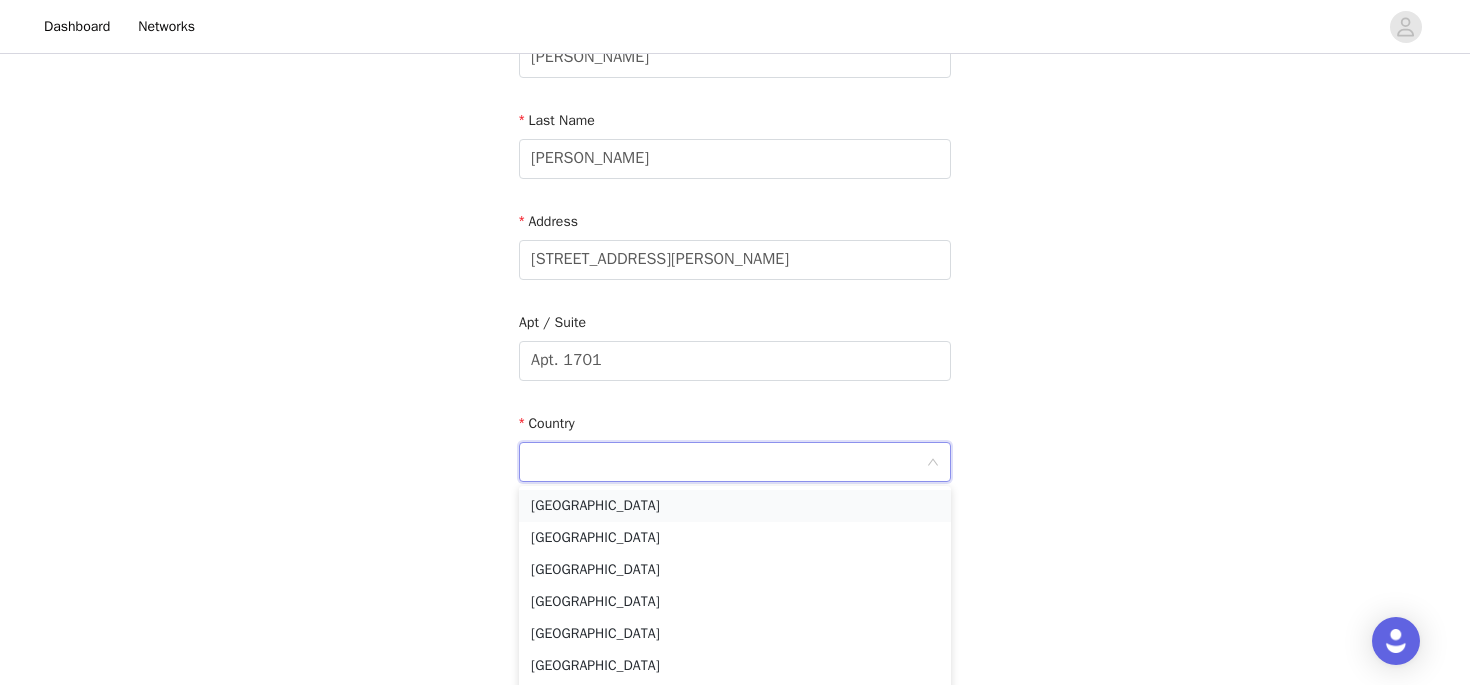 click on "[GEOGRAPHIC_DATA]" at bounding box center [735, 506] 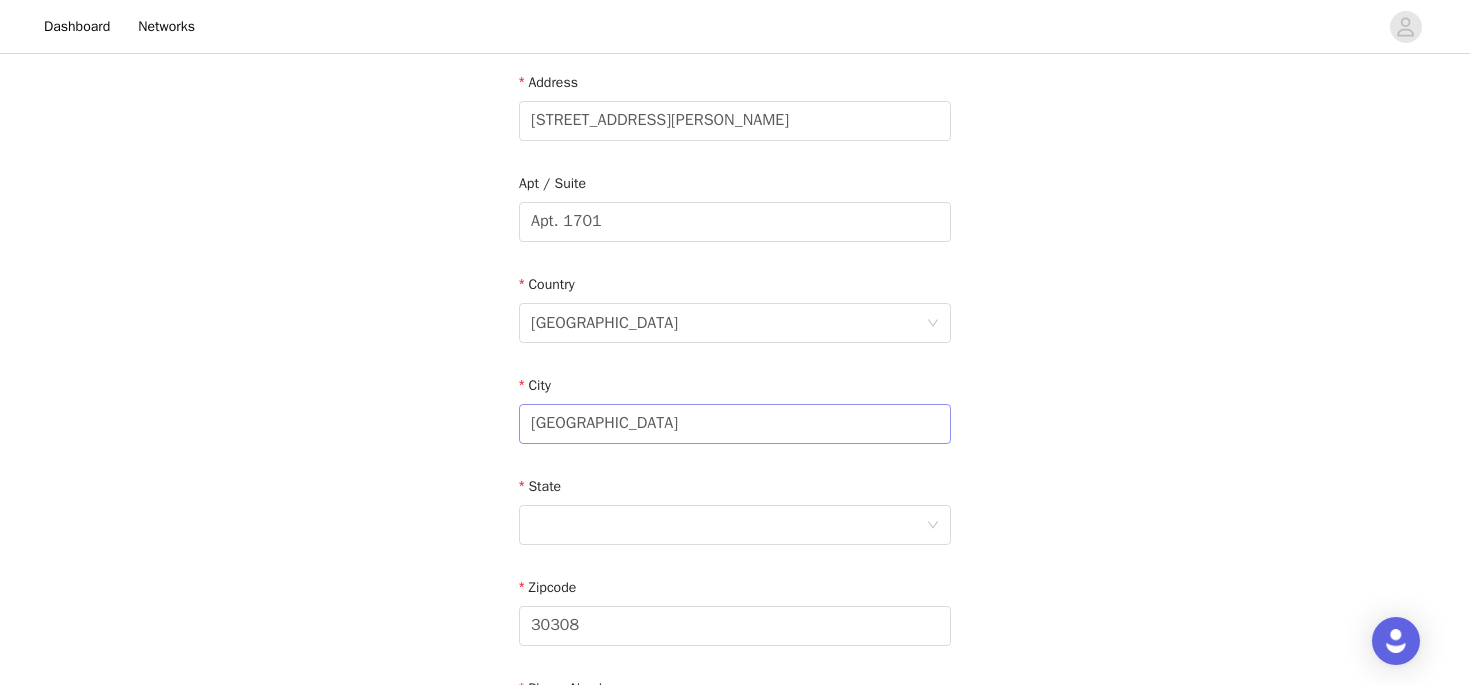 scroll, scrollTop: 436, scrollLeft: 0, axis: vertical 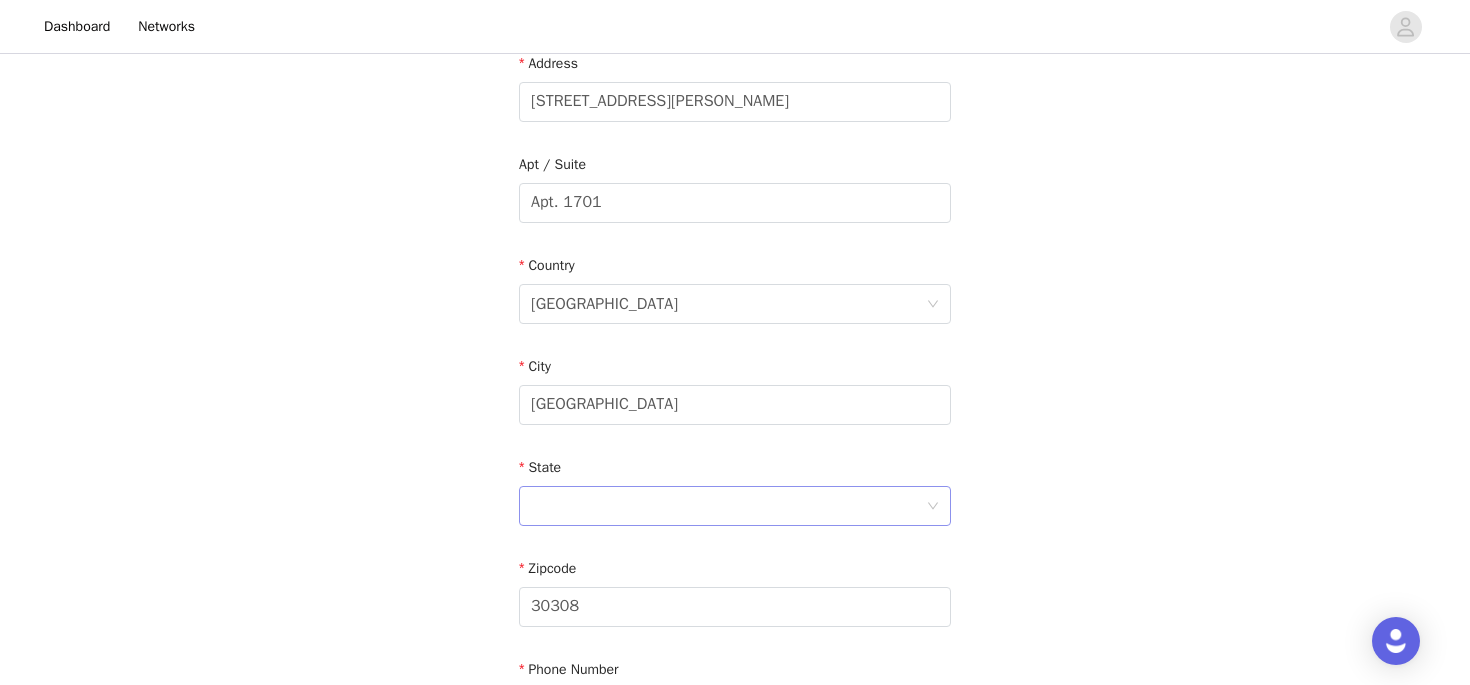click at bounding box center [728, 506] 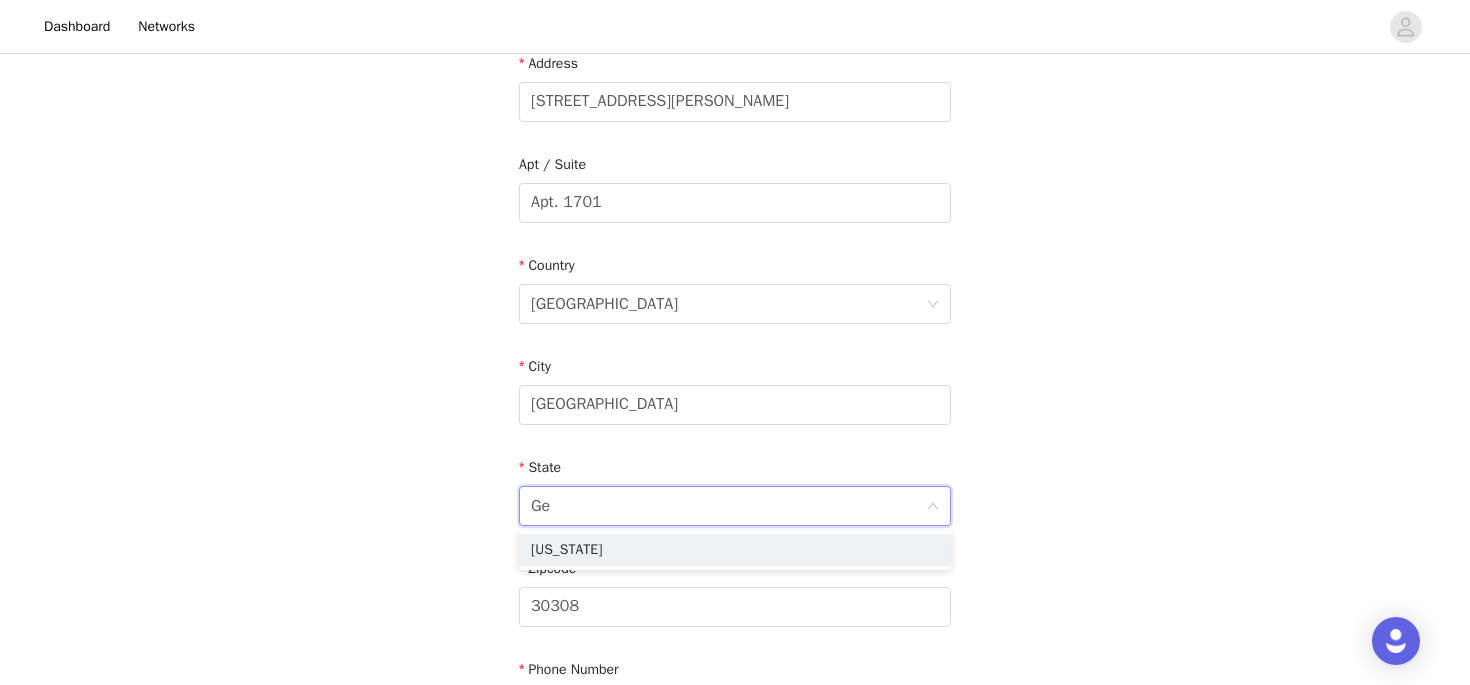 type on "Geo" 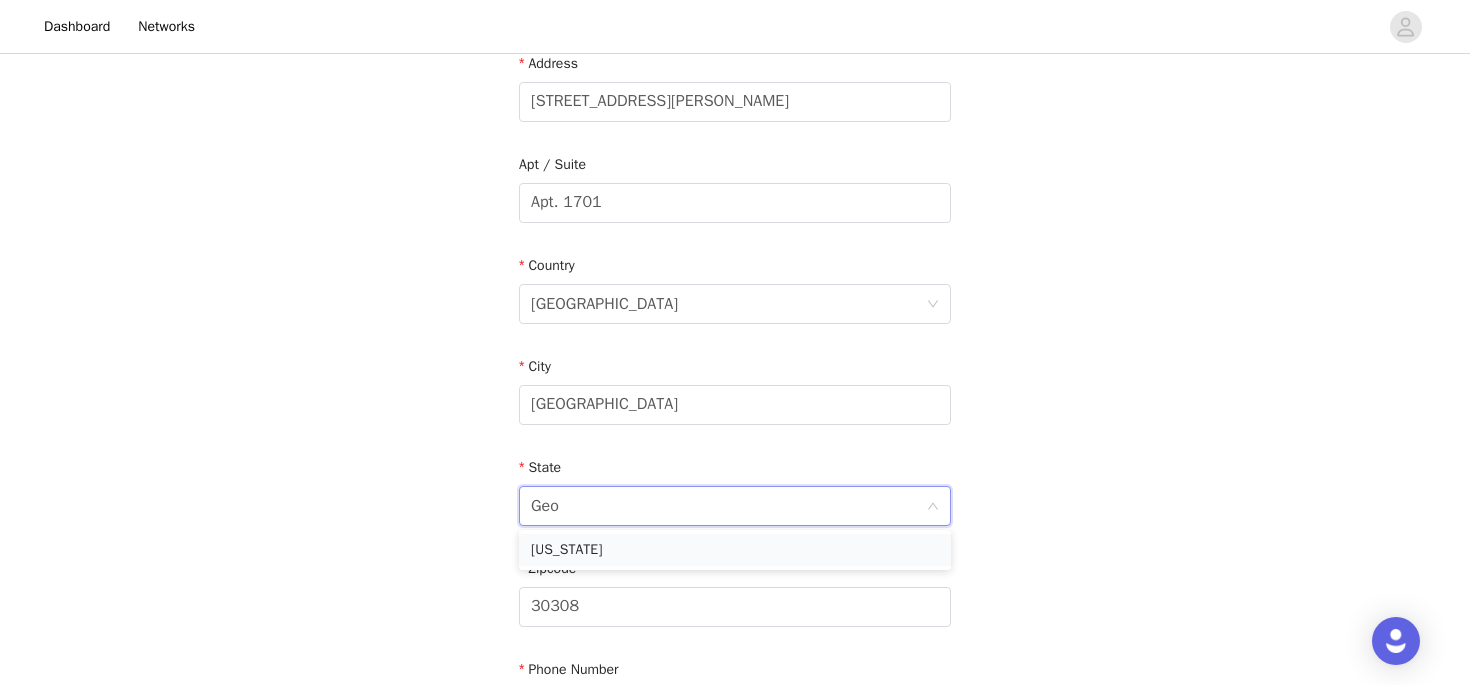 click on "[US_STATE]" at bounding box center [735, 550] 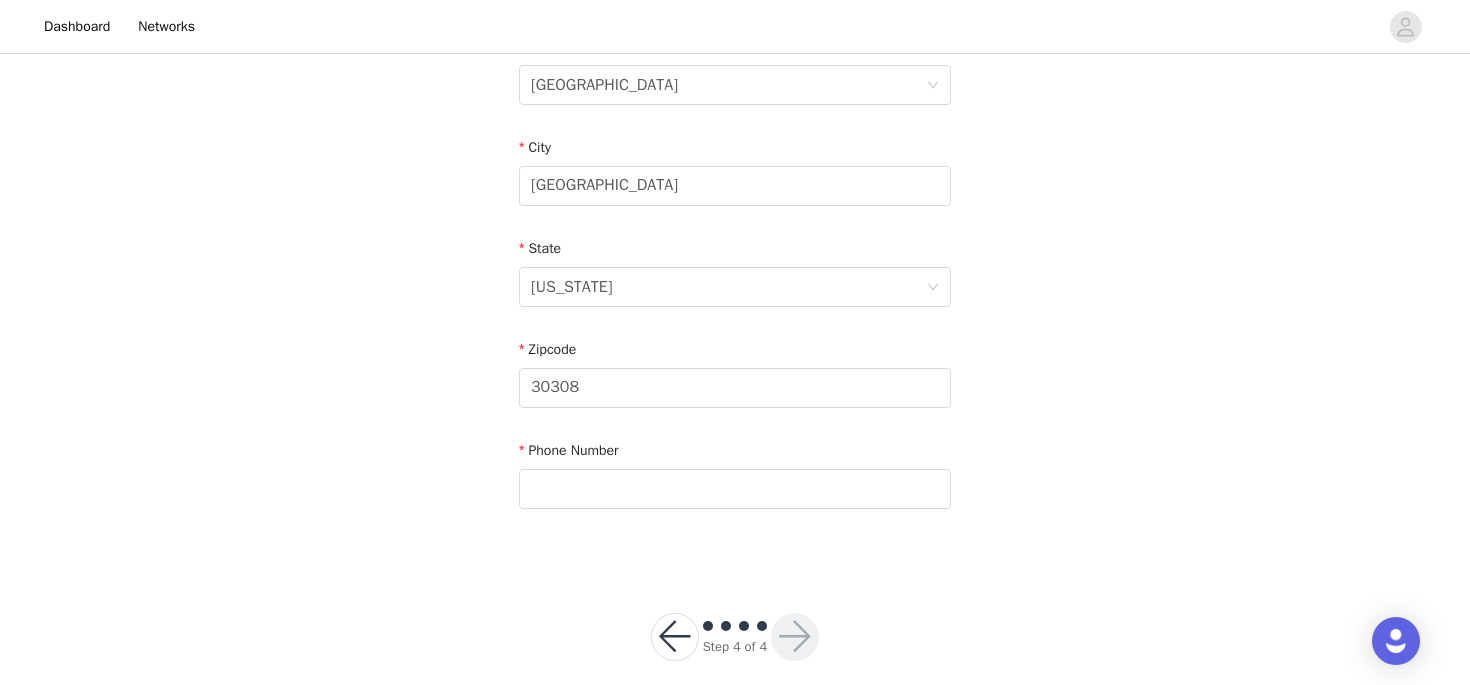 scroll, scrollTop: 658, scrollLeft: 0, axis: vertical 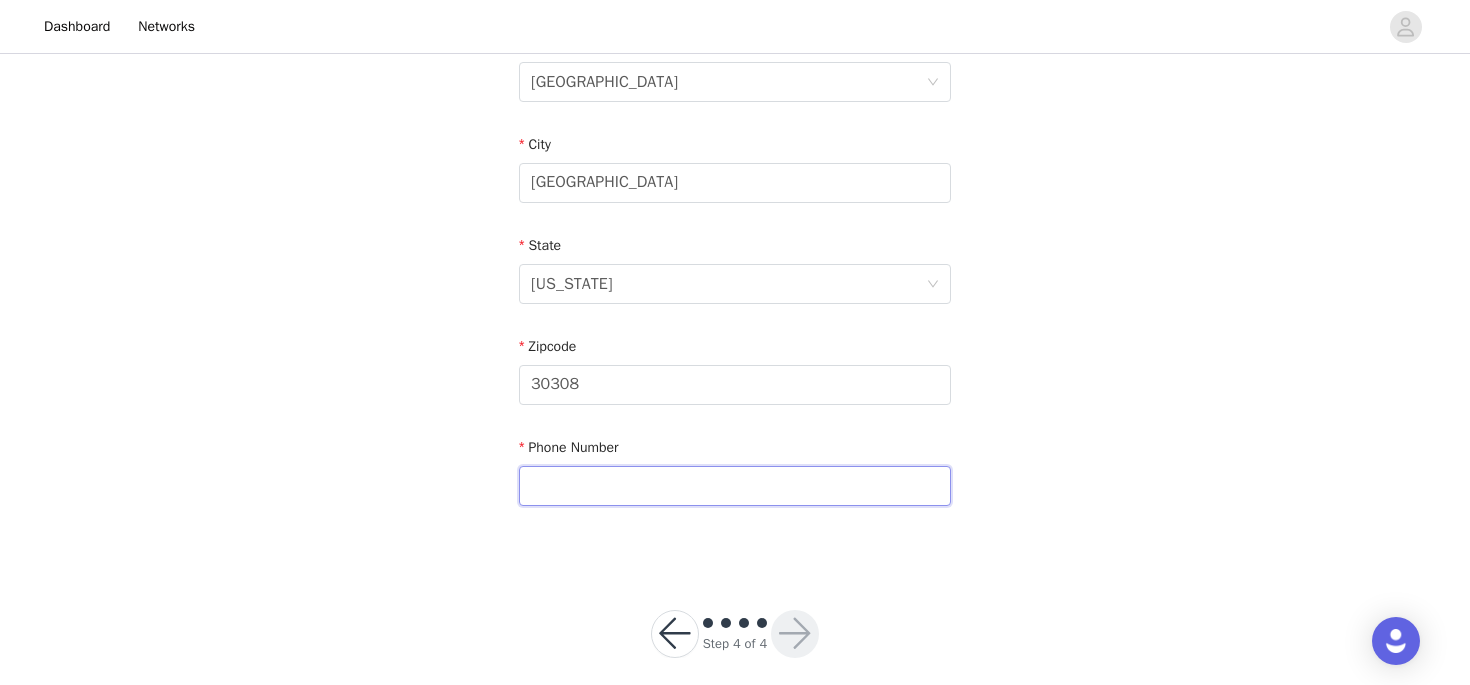 click at bounding box center [735, 486] 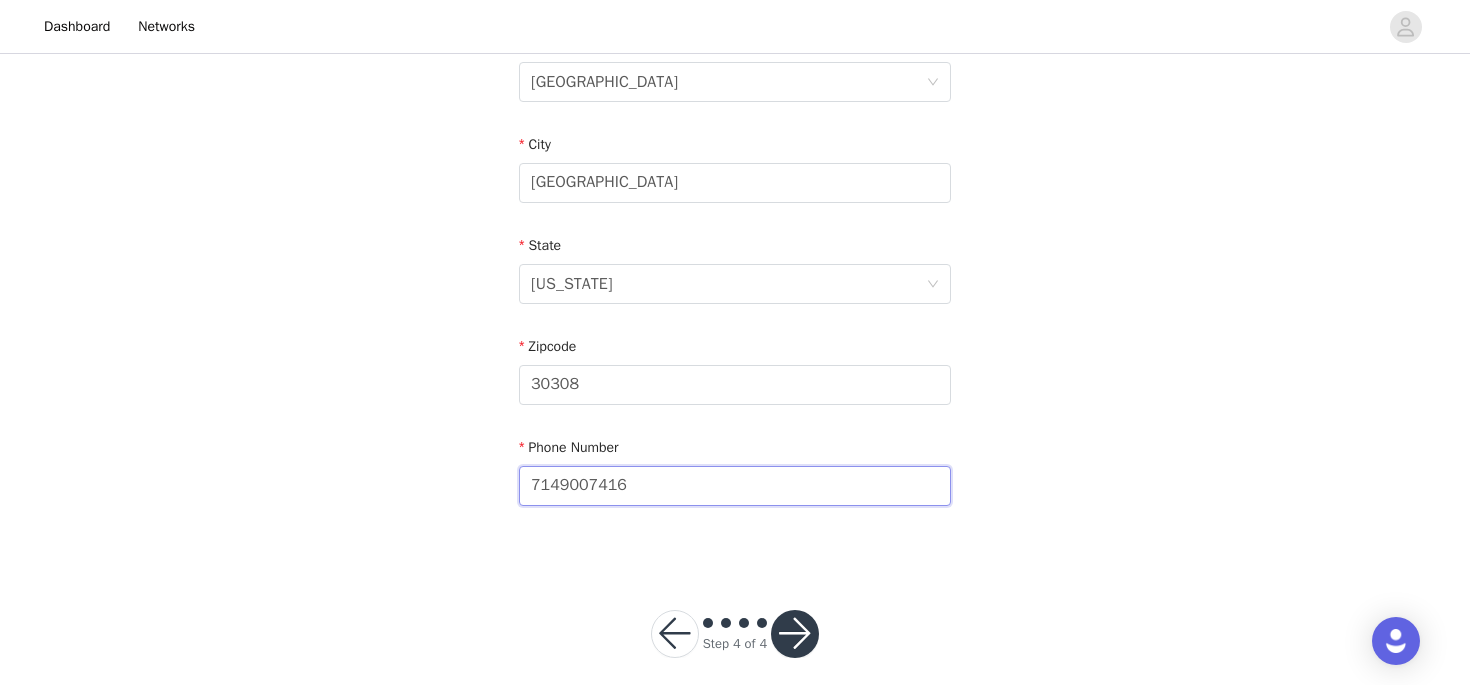 type on "7149007416" 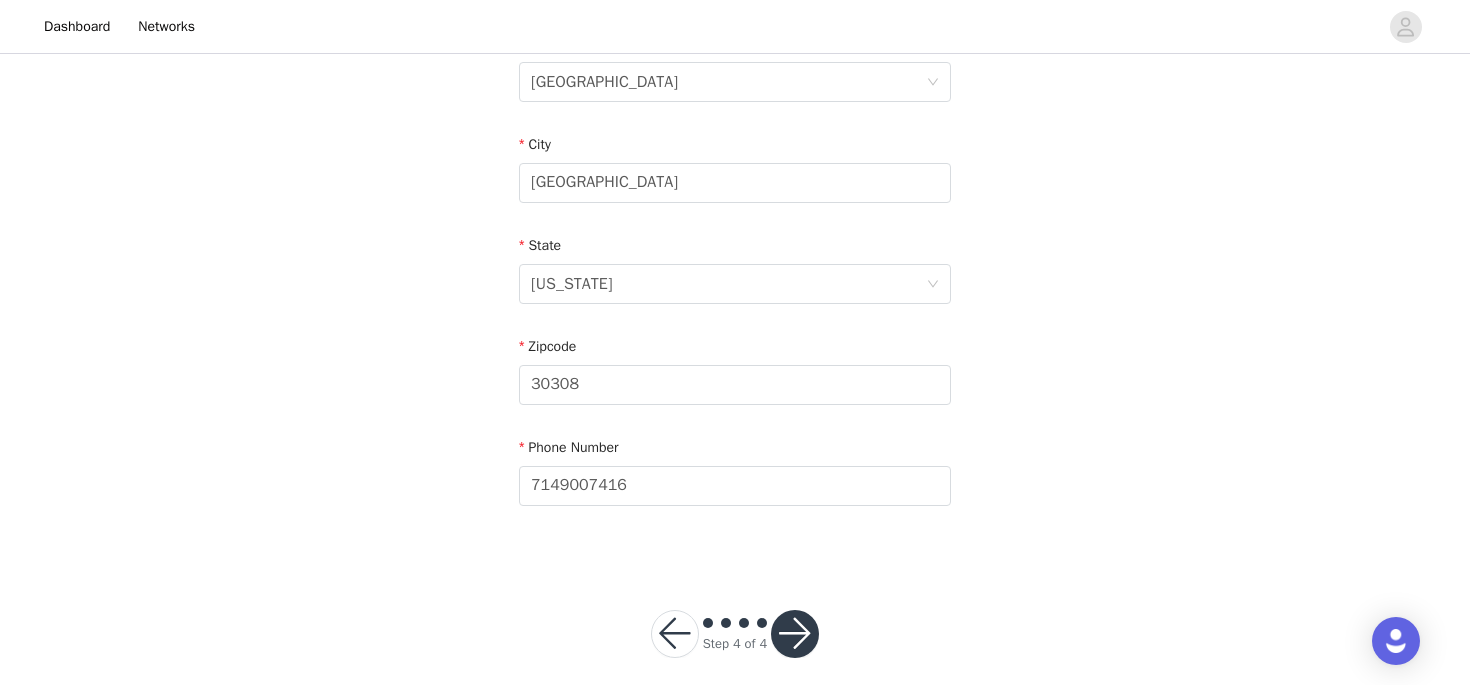 click at bounding box center [795, 634] 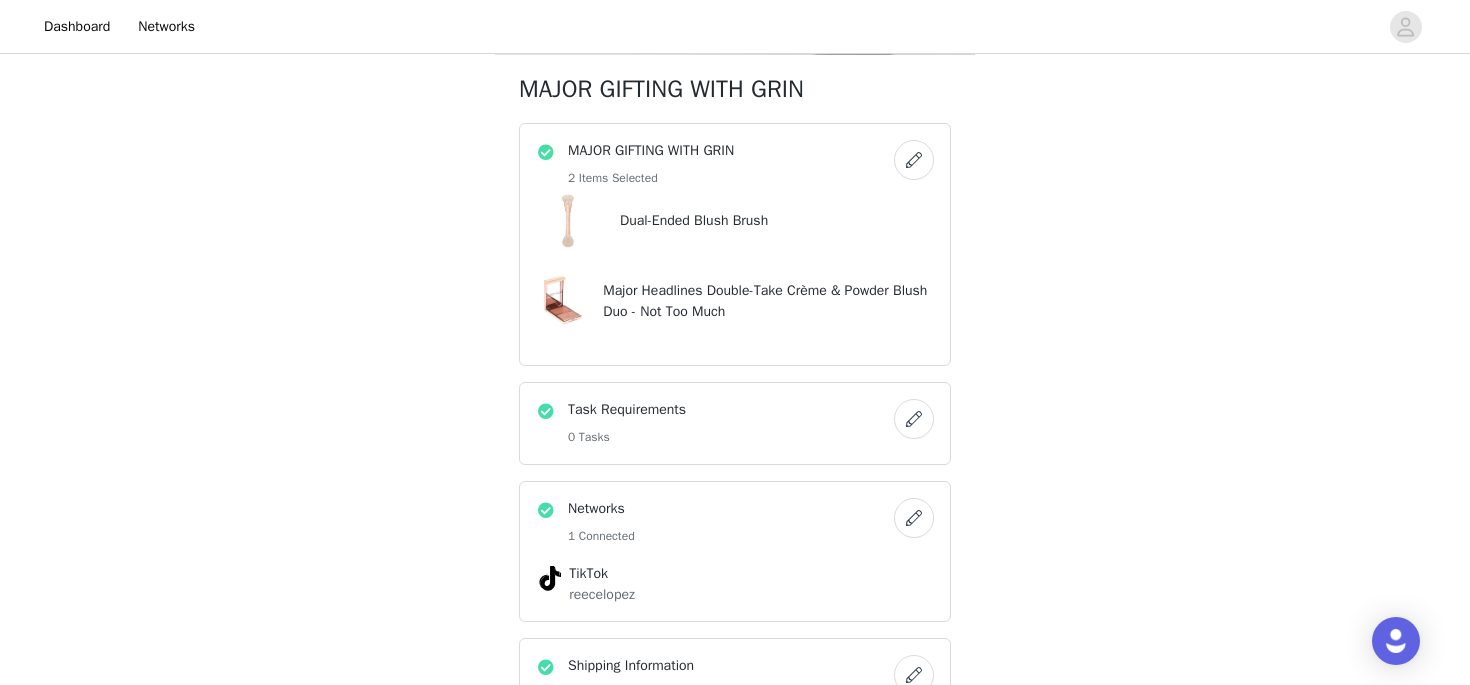 scroll, scrollTop: 875, scrollLeft: 0, axis: vertical 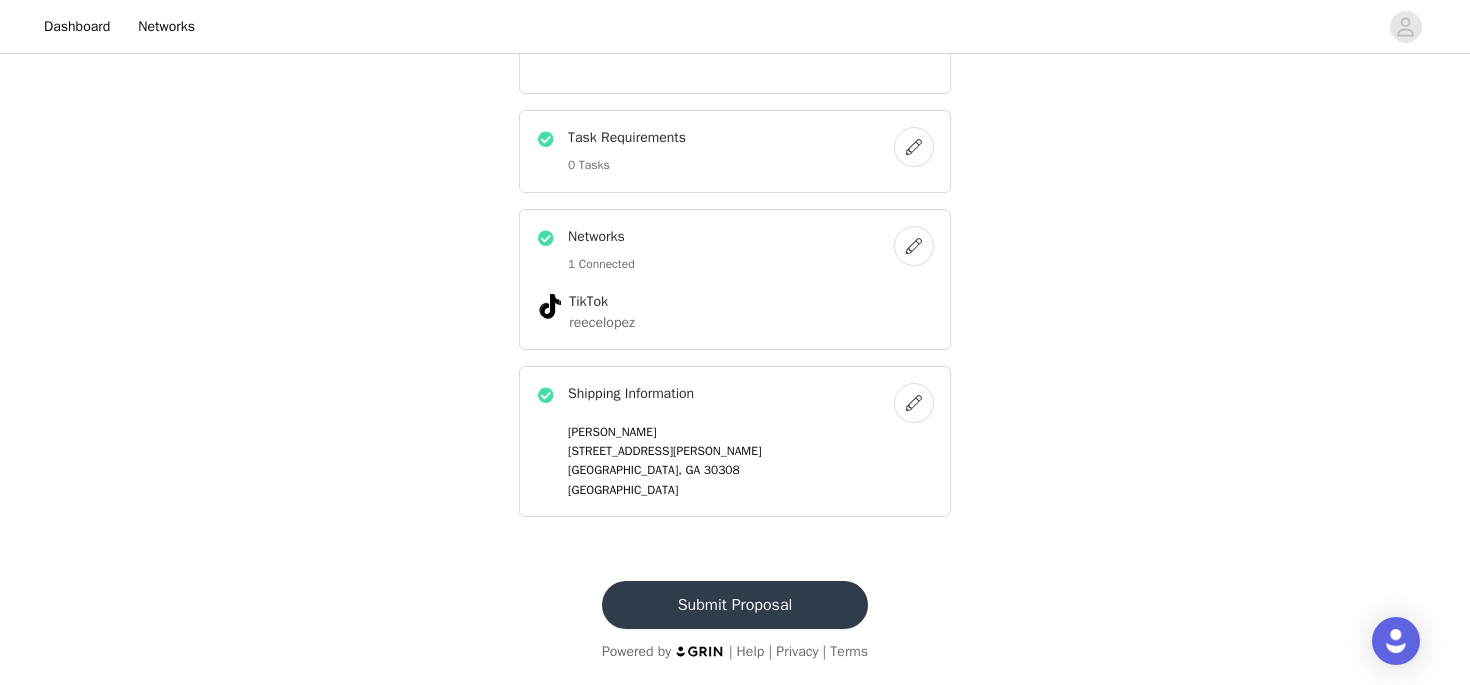 click on "Submit Proposal" at bounding box center [735, 605] 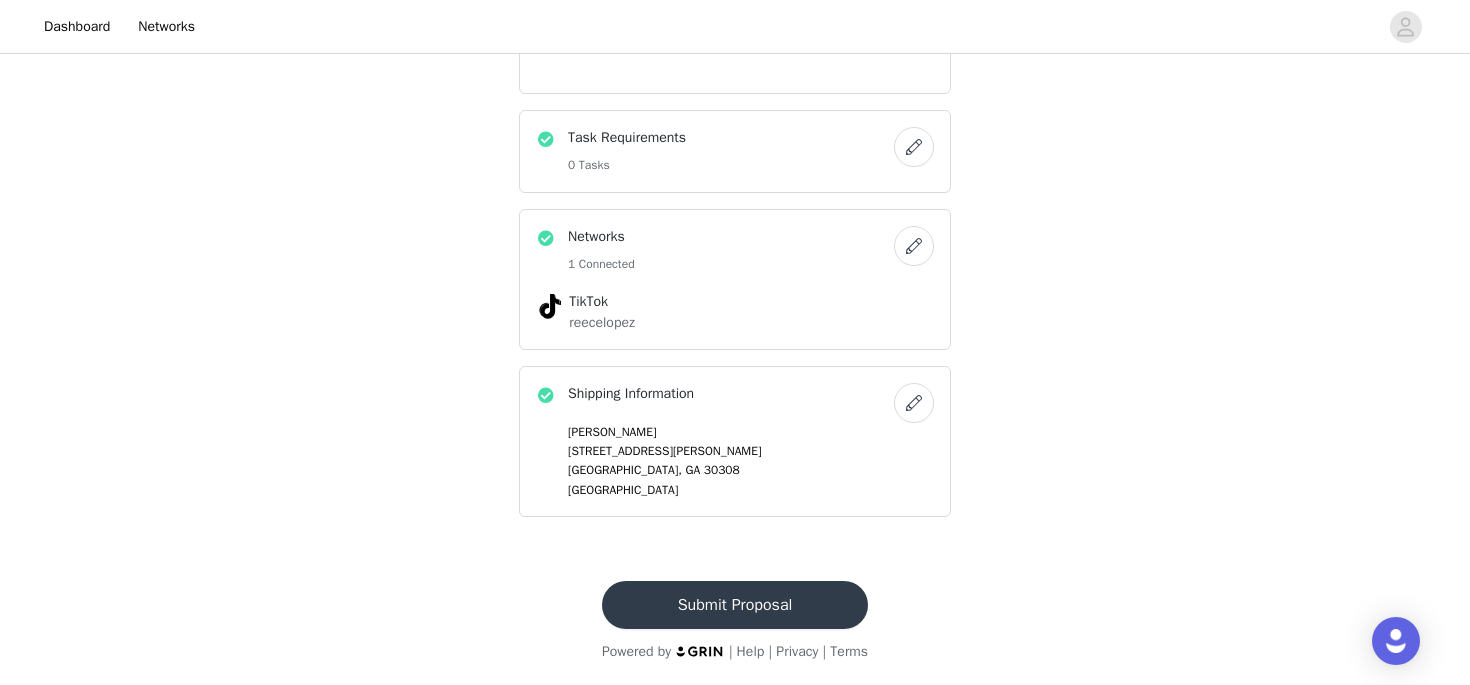 scroll, scrollTop: 0, scrollLeft: 0, axis: both 